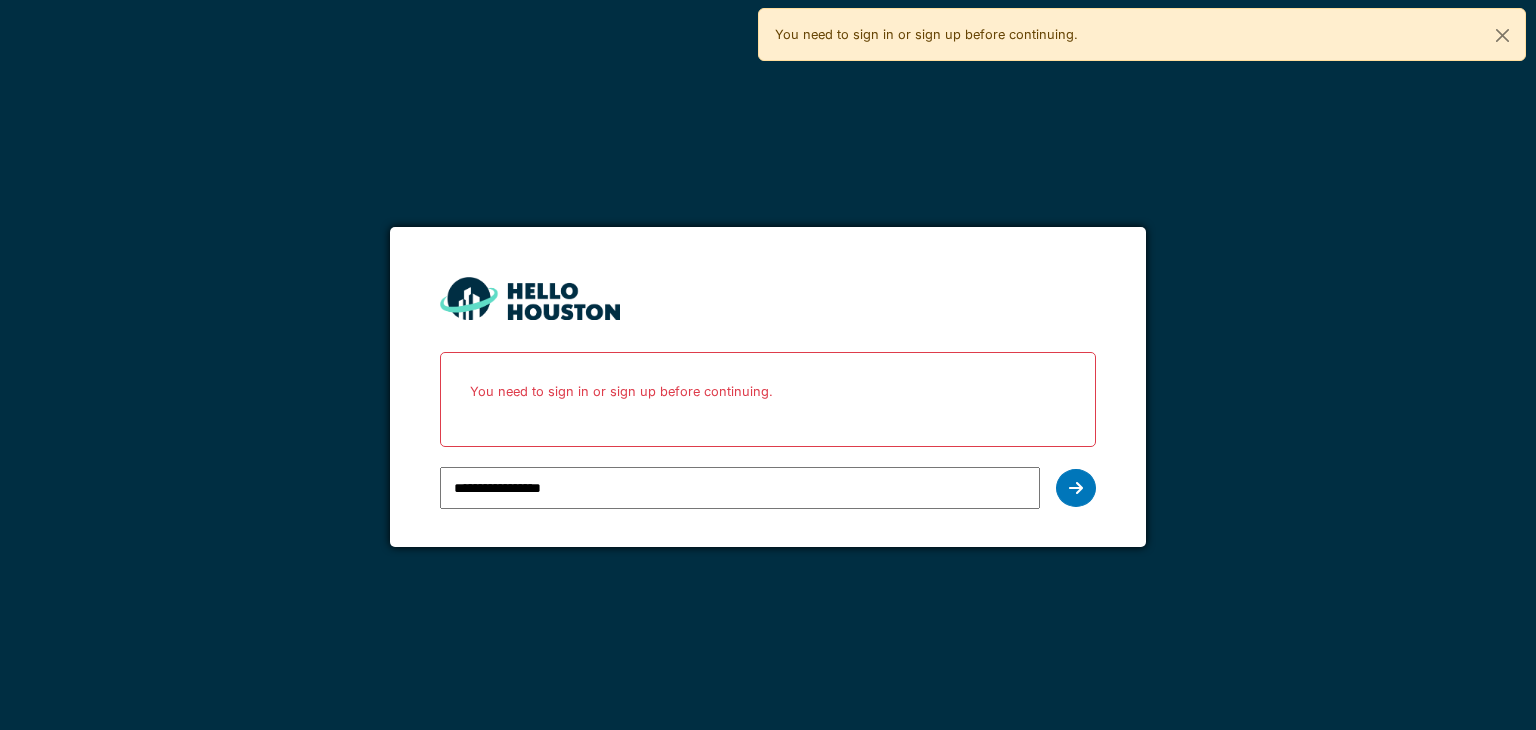 scroll, scrollTop: 0, scrollLeft: 0, axis: both 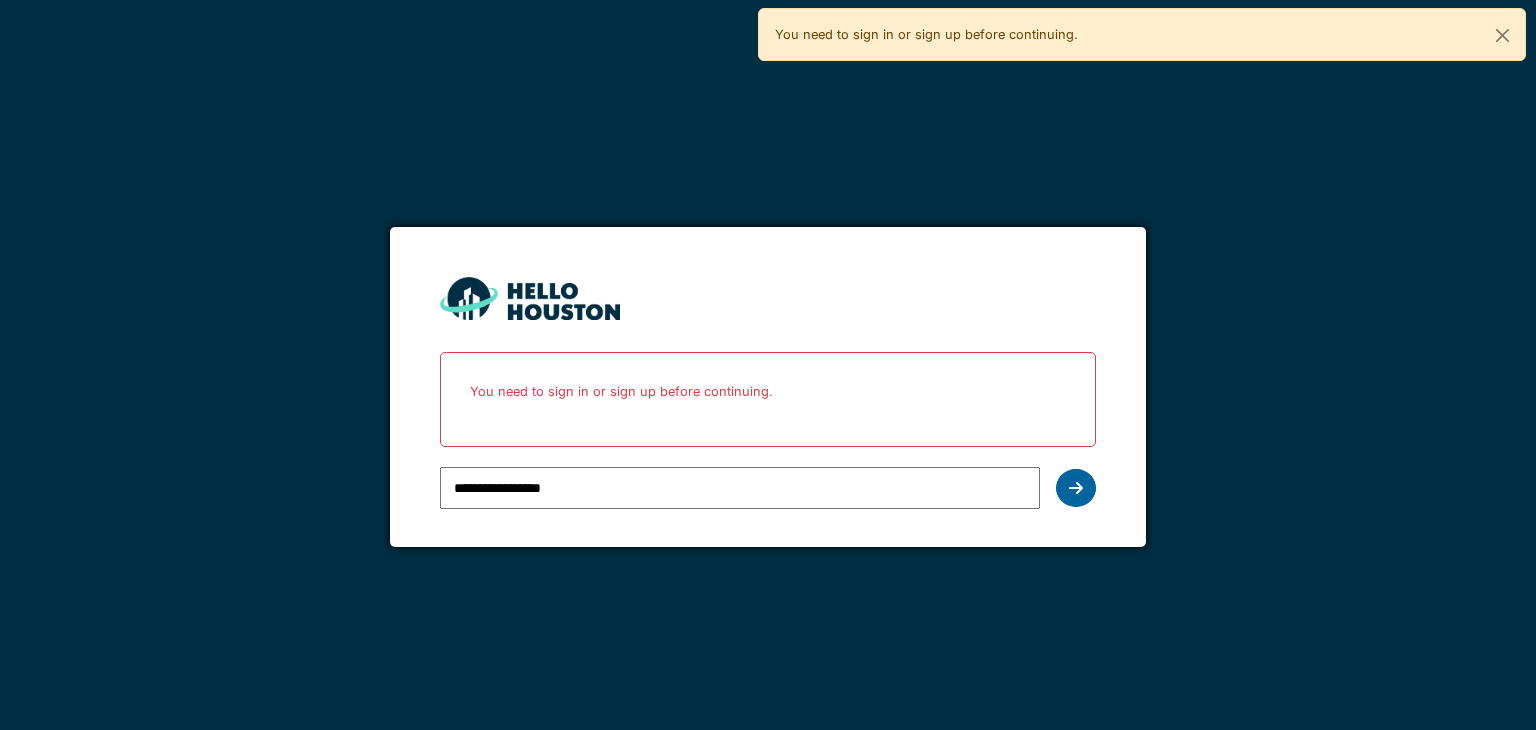 click at bounding box center (1076, 488) 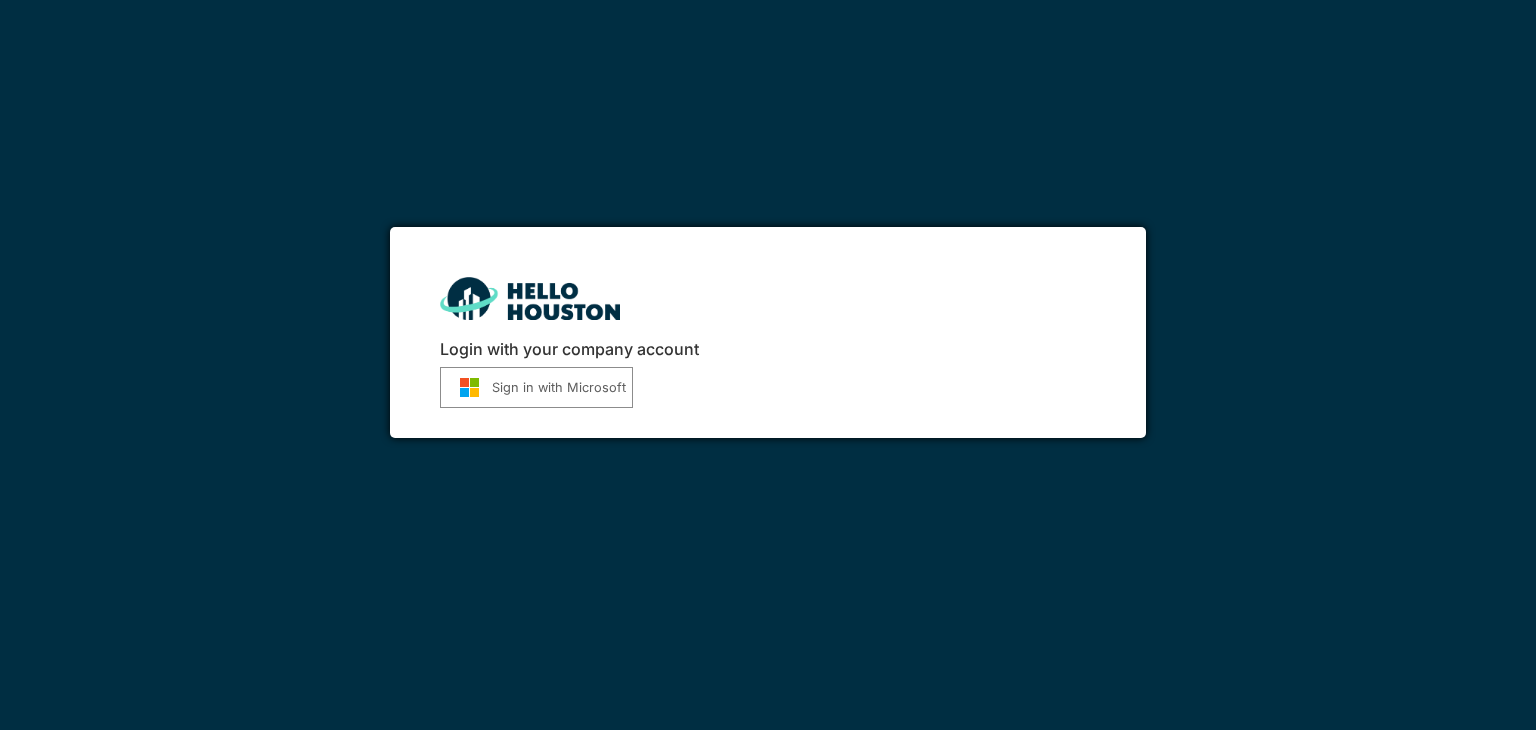 scroll, scrollTop: 0, scrollLeft: 0, axis: both 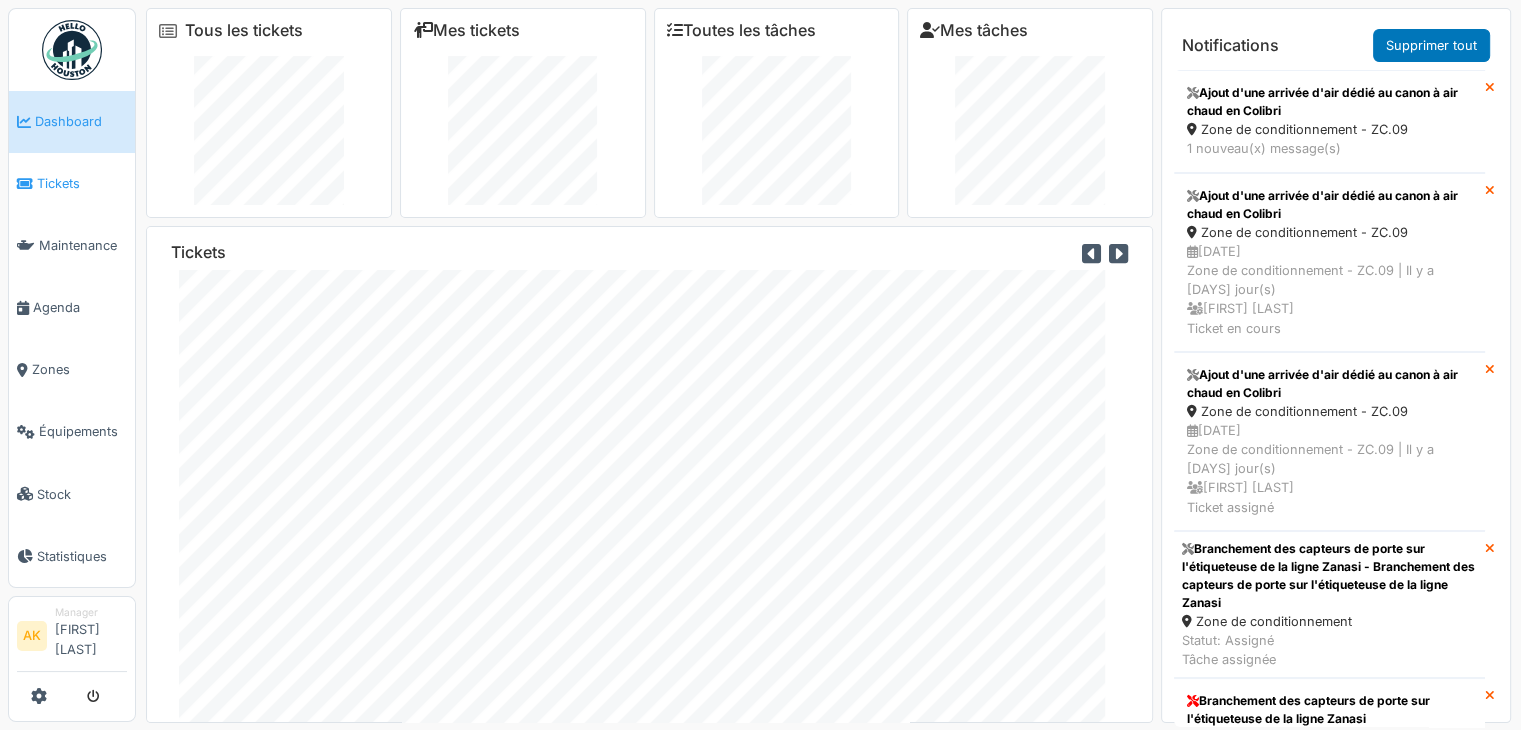 click on "Tickets" at bounding box center [72, 184] 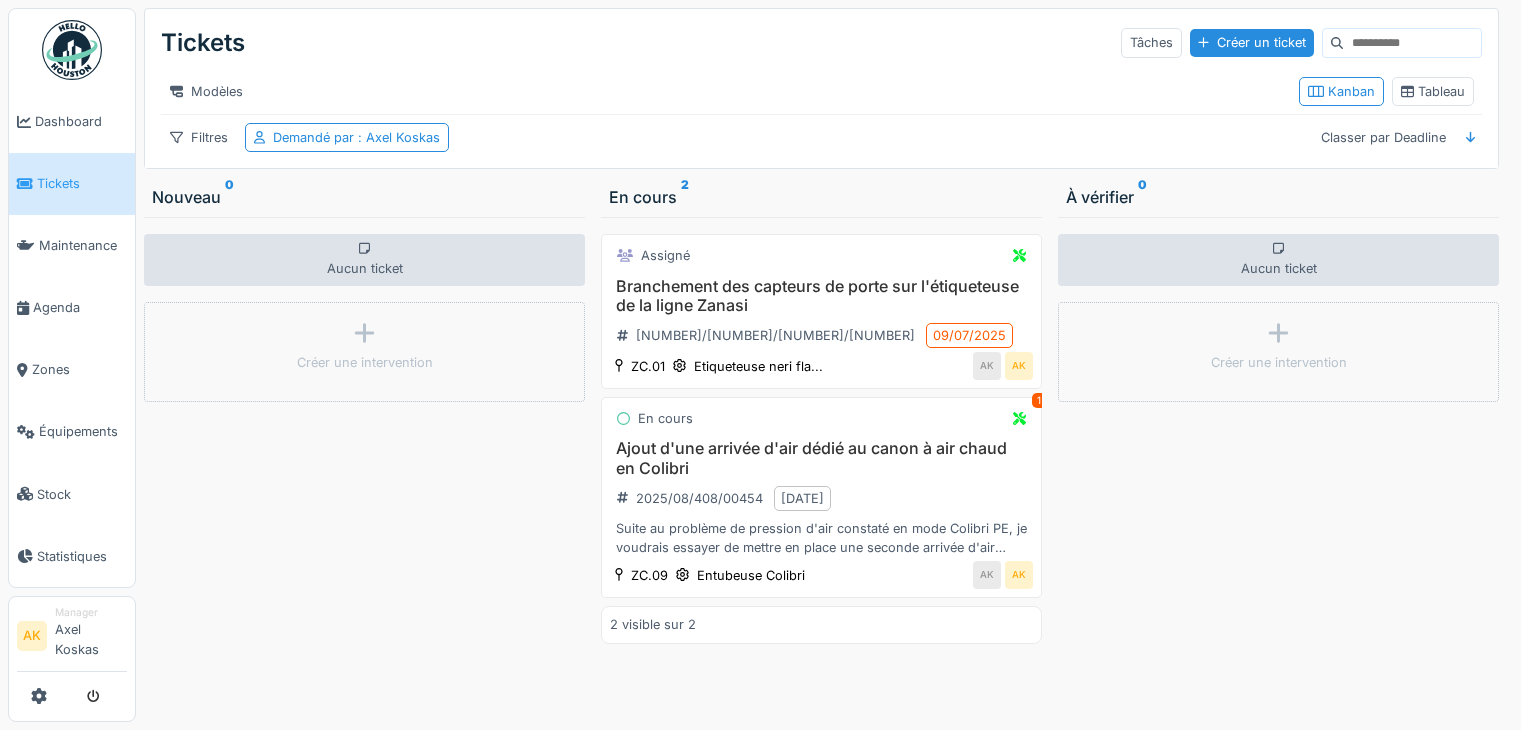 scroll, scrollTop: 0, scrollLeft: 0, axis: both 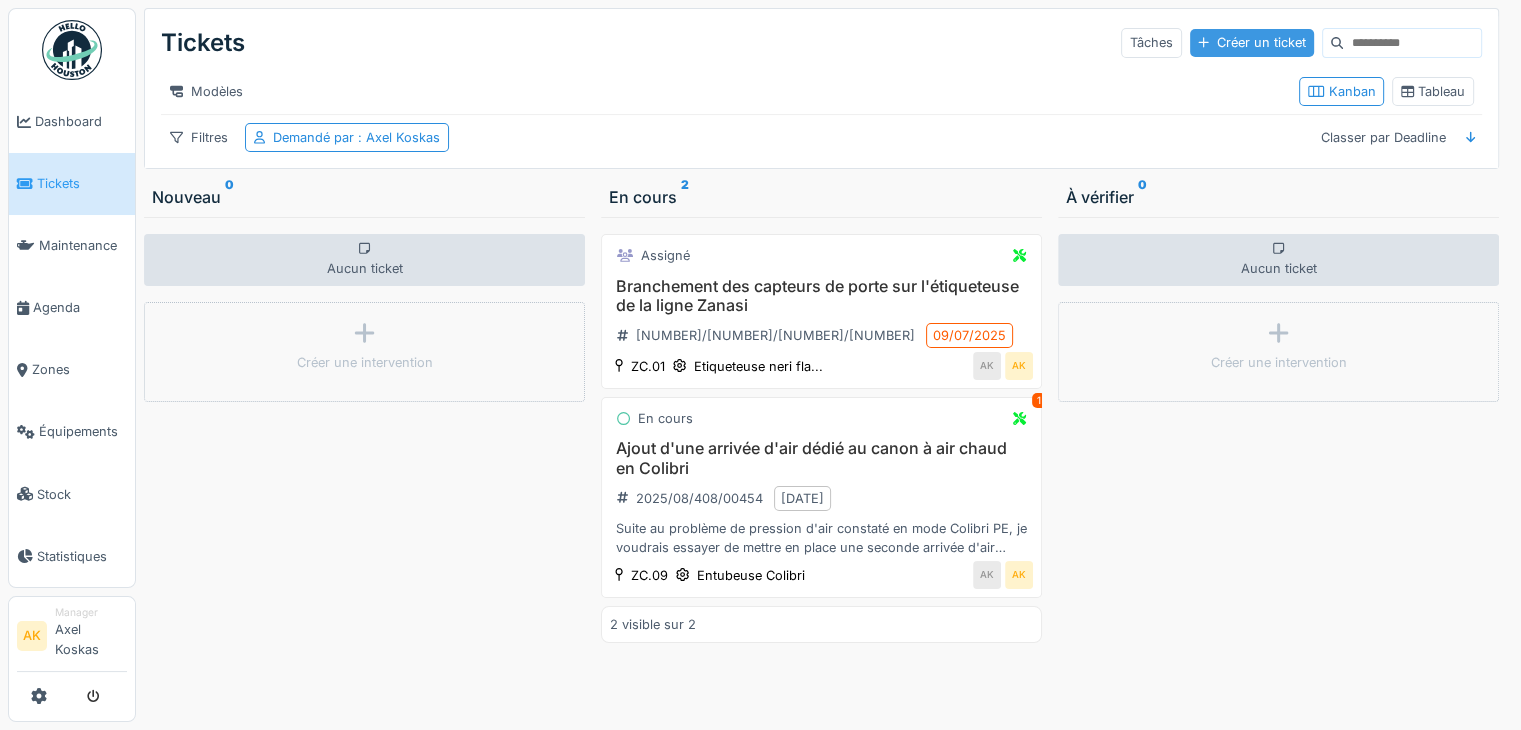 click on "Créer un ticket" at bounding box center (1252, 42) 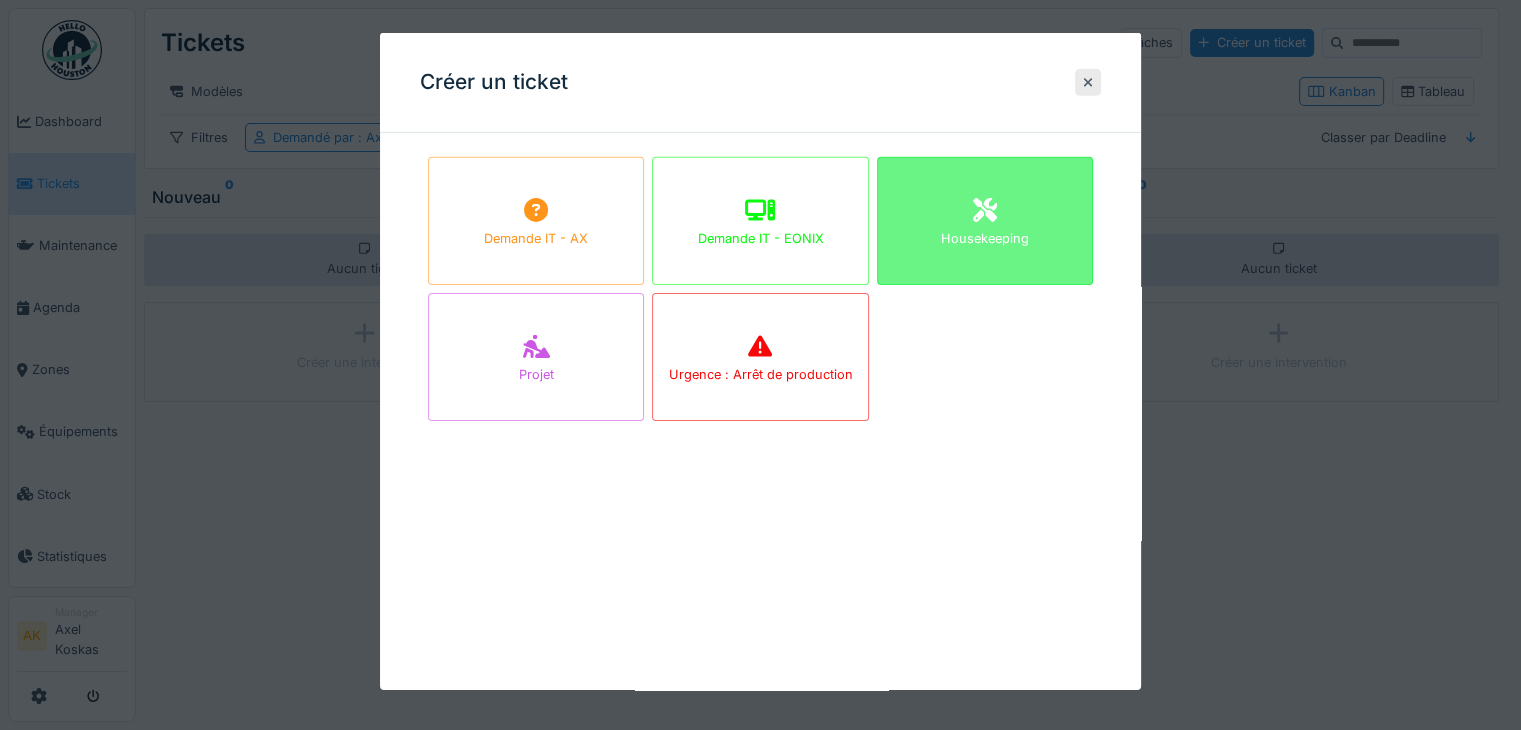 click on "Housekeeping" at bounding box center (985, 221) 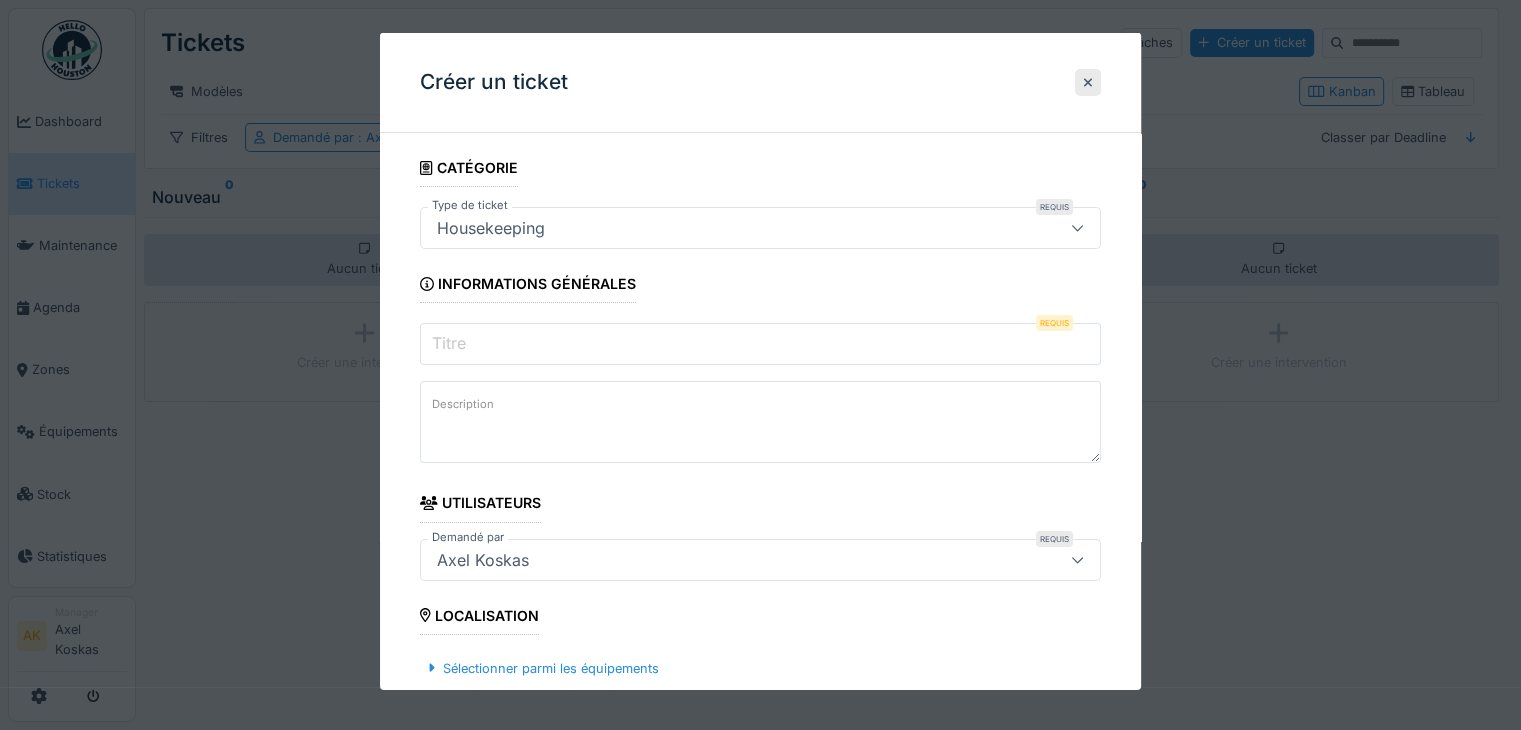 click on "Titre" at bounding box center [760, 344] 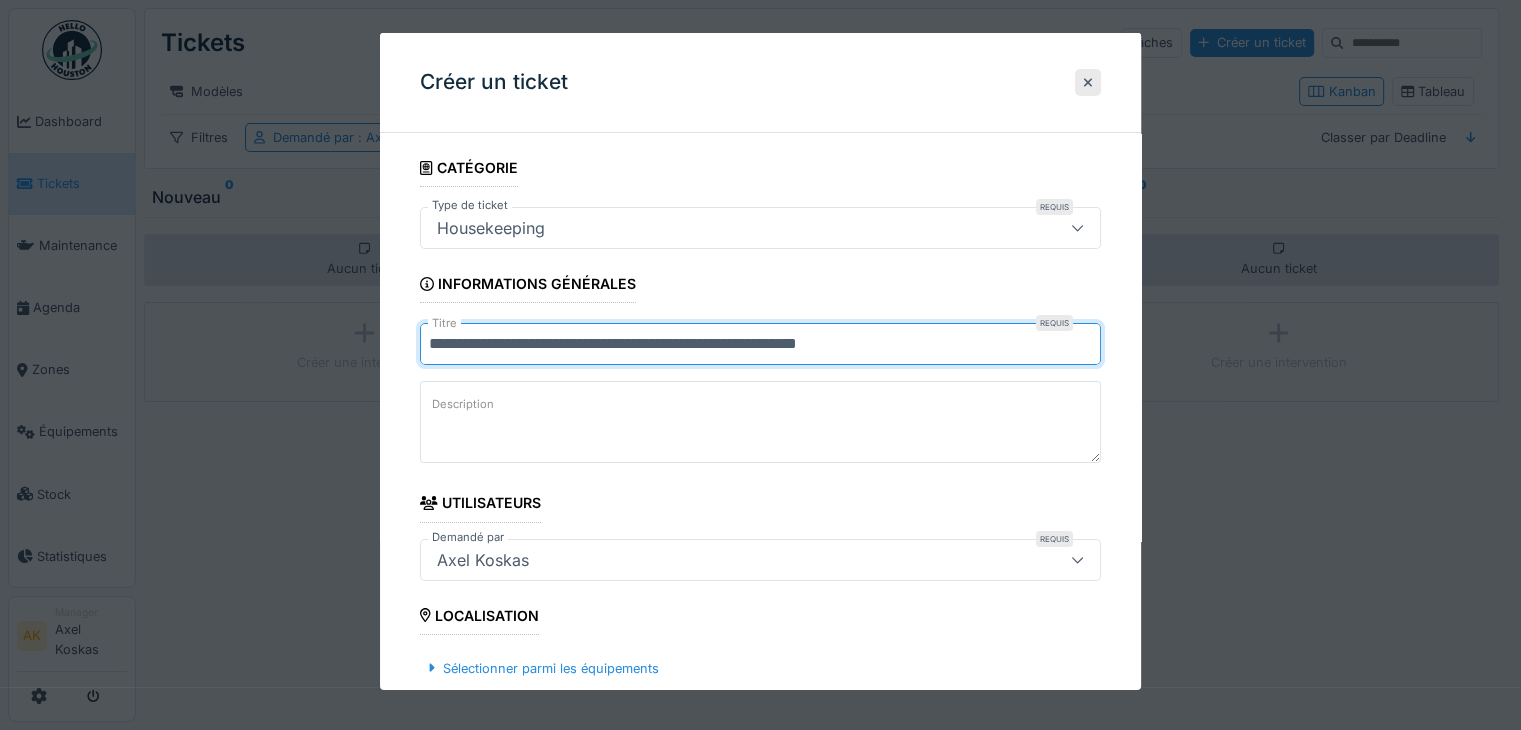 type on "**********" 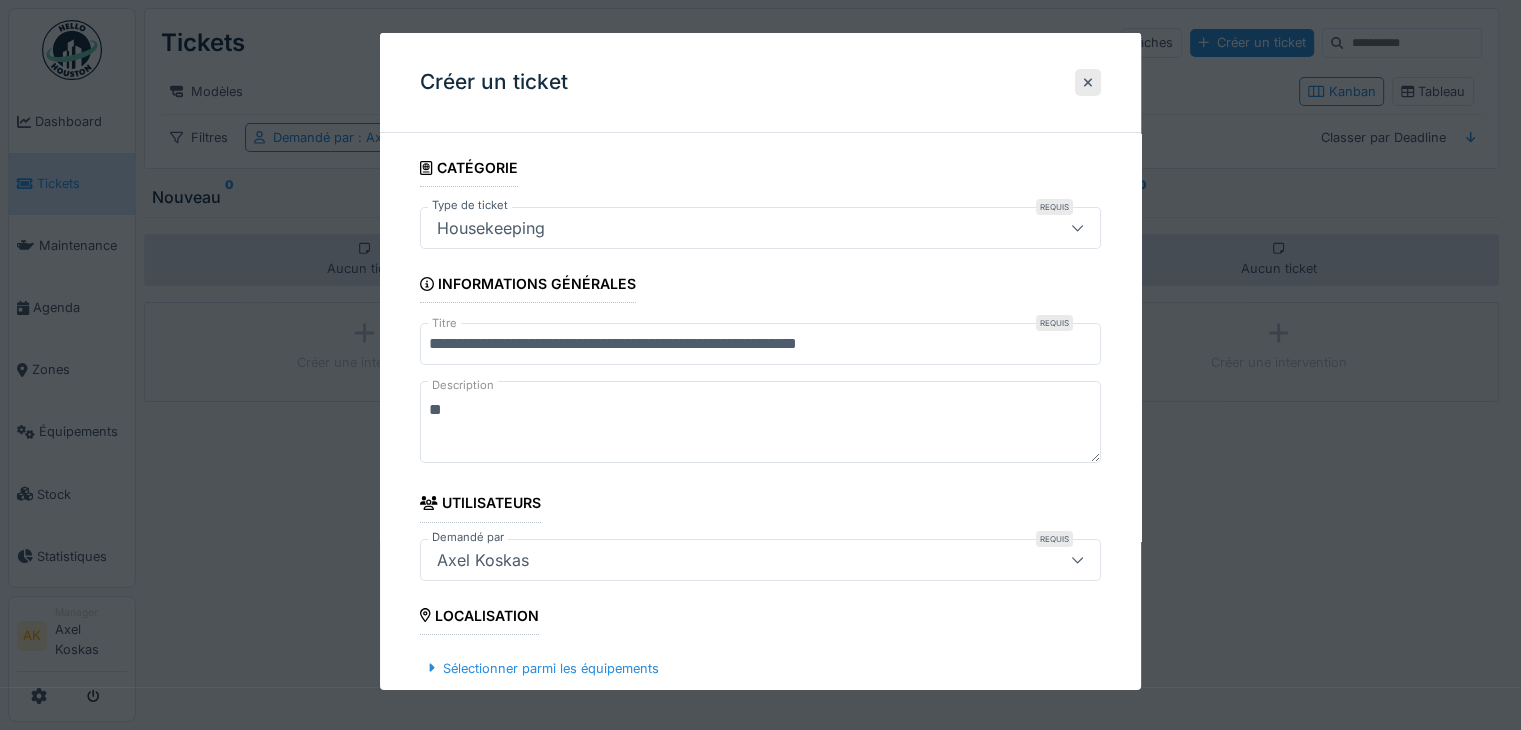 type on "*" 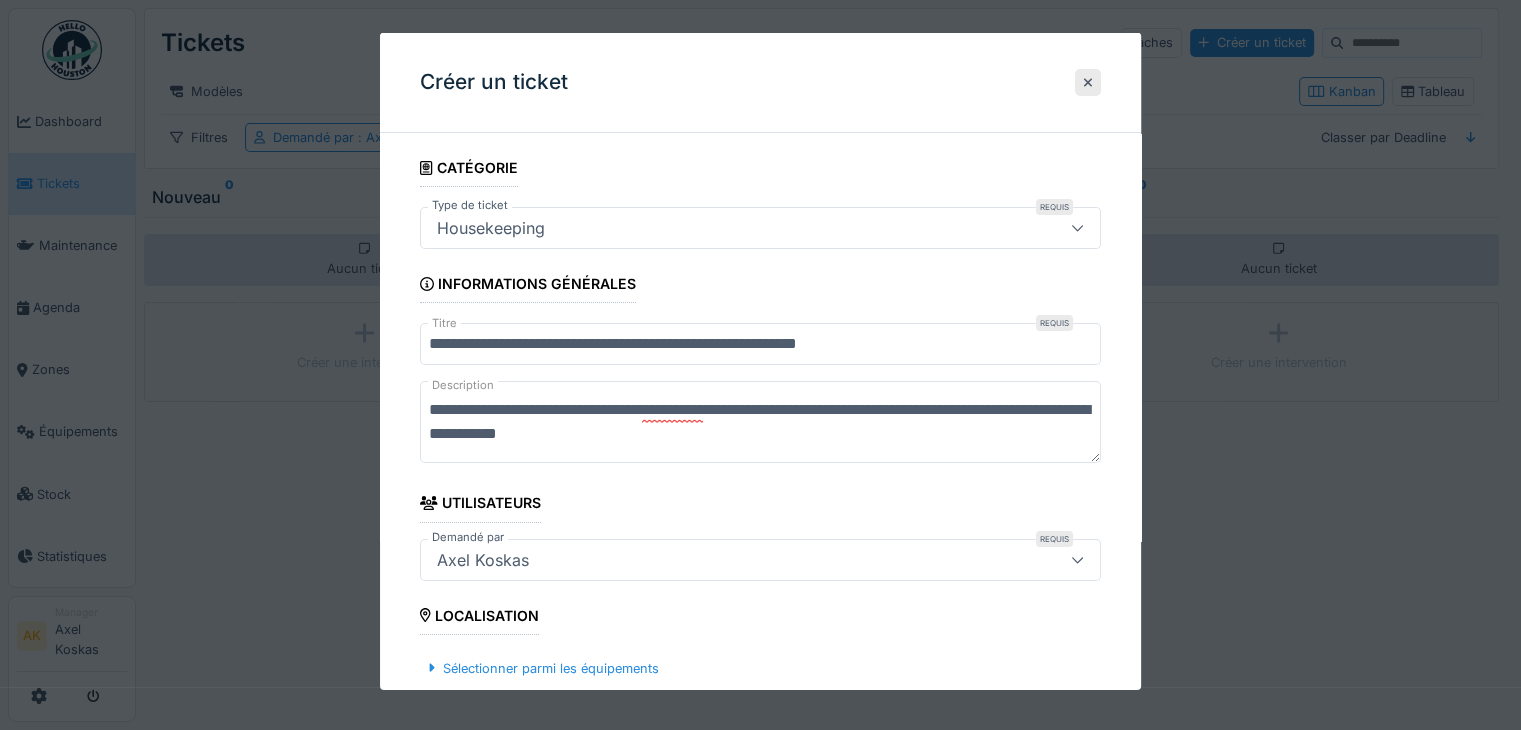 click on "**********" at bounding box center [760, 422] 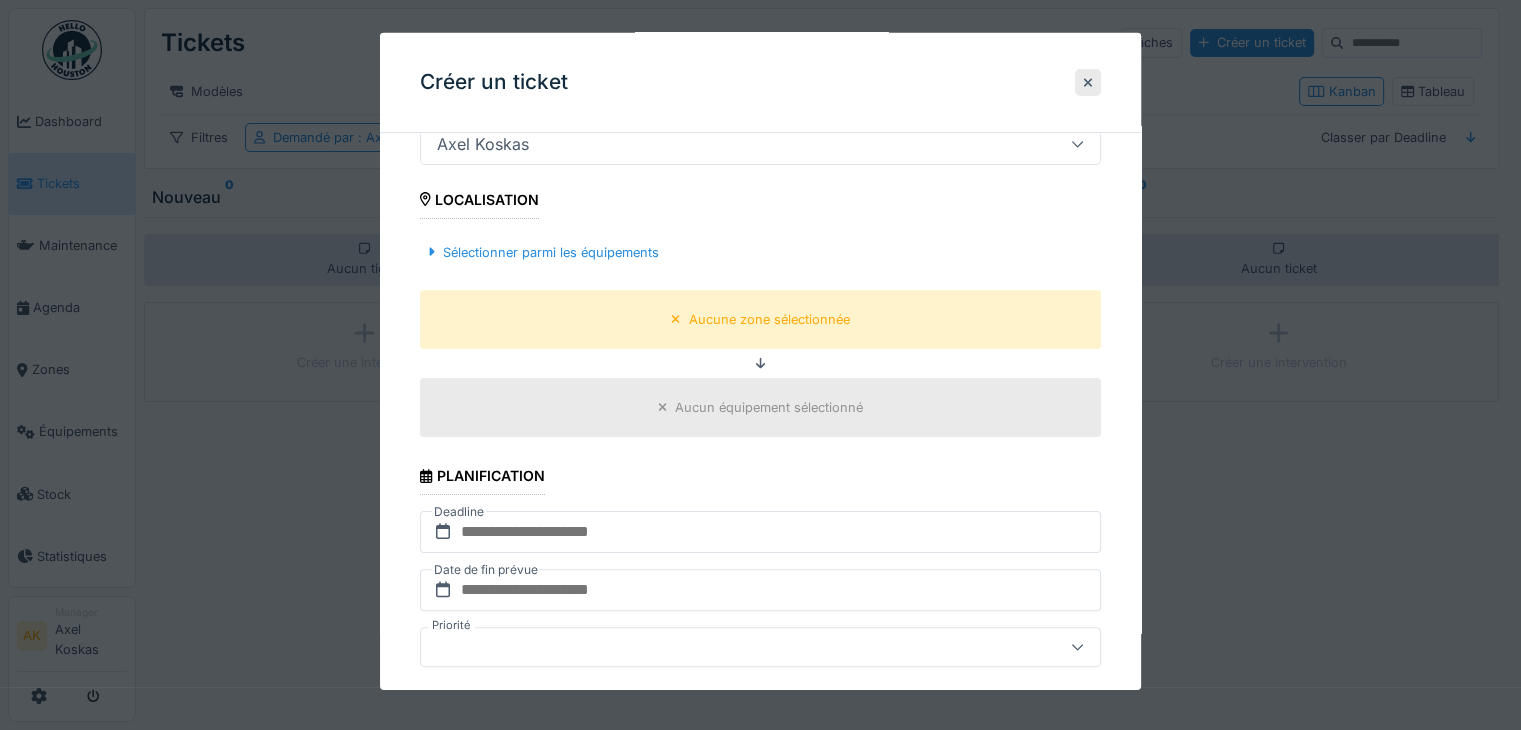 scroll, scrollTop: 300, scrollLeft: 0, axis: vertical 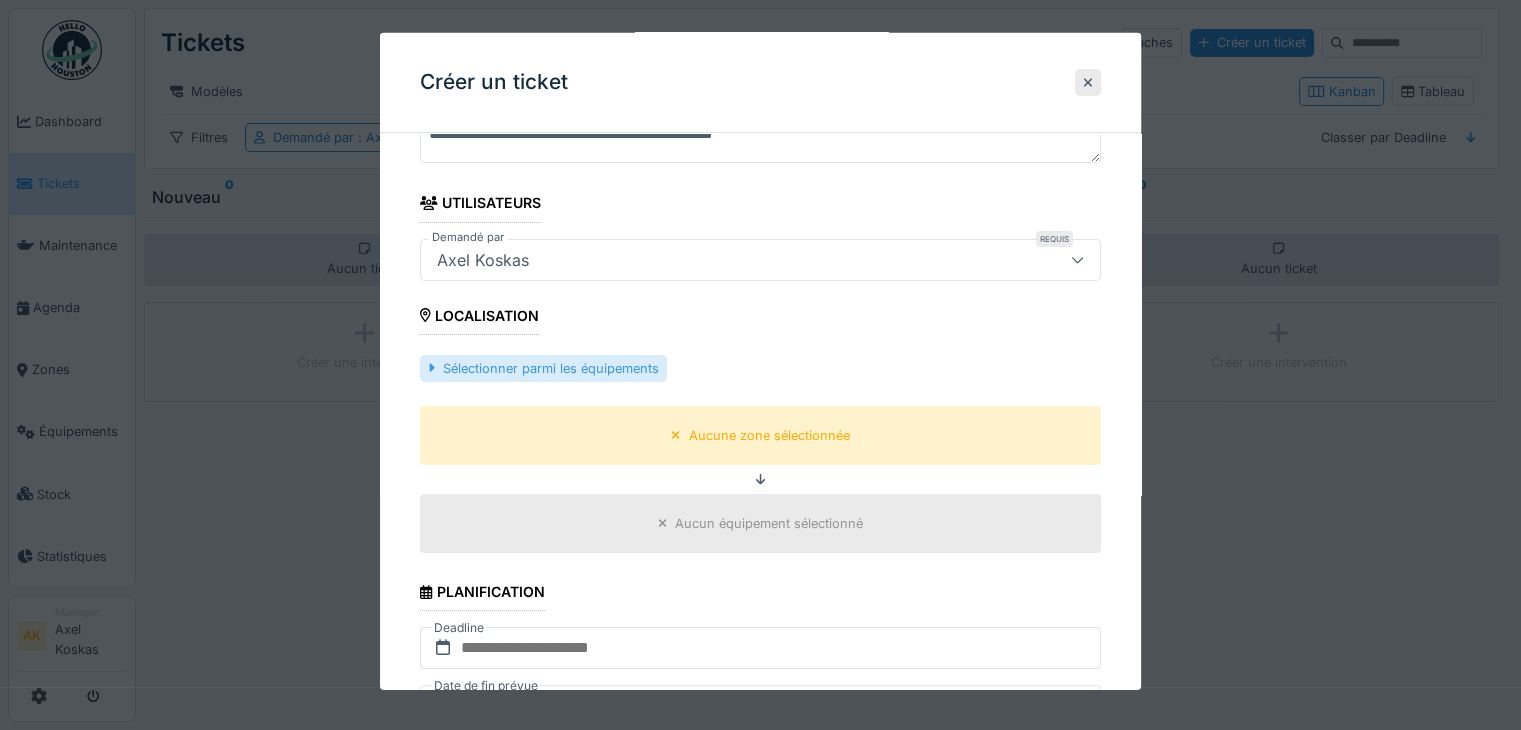 type on "**********" 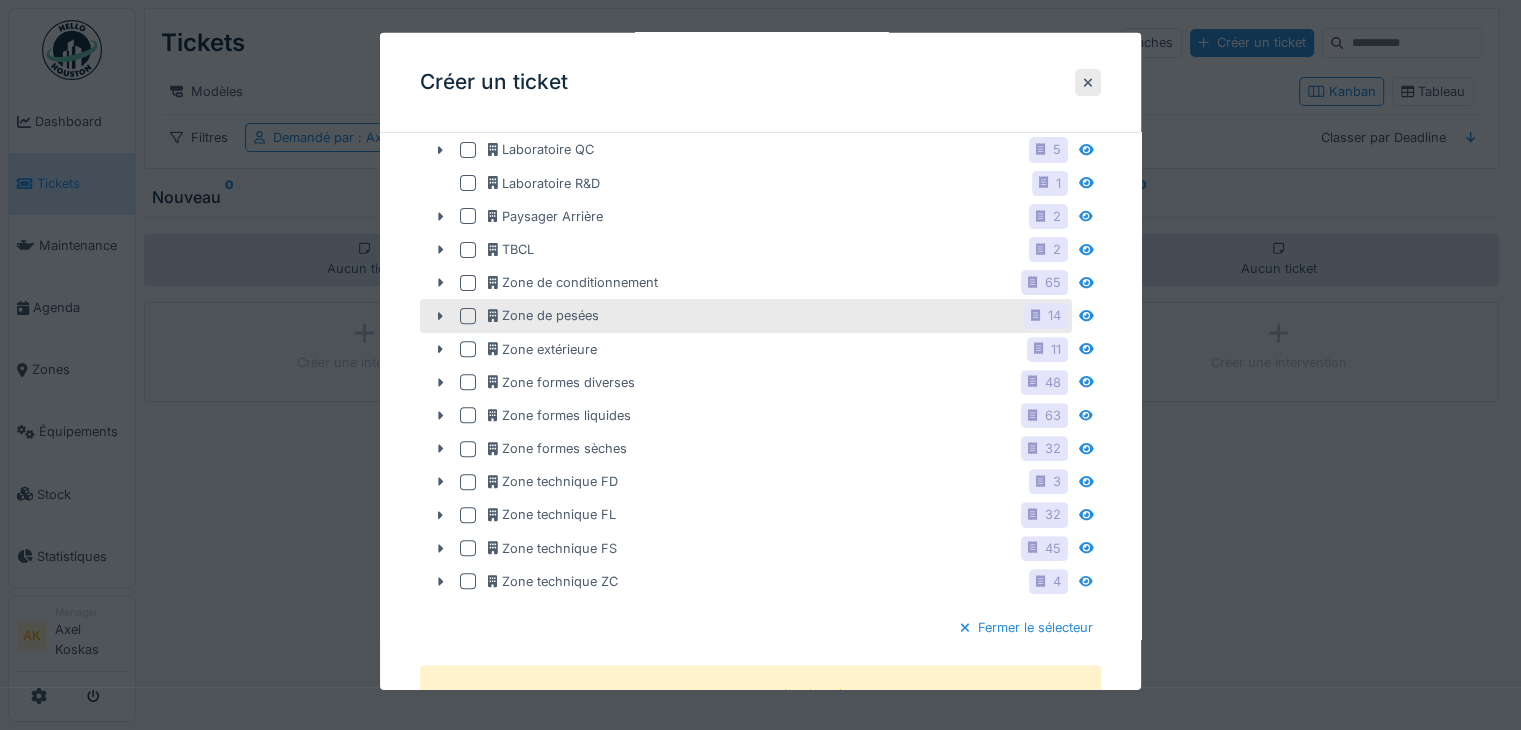 scroll, scrollTop: 700, scrollLeft: 0, axis: vertical 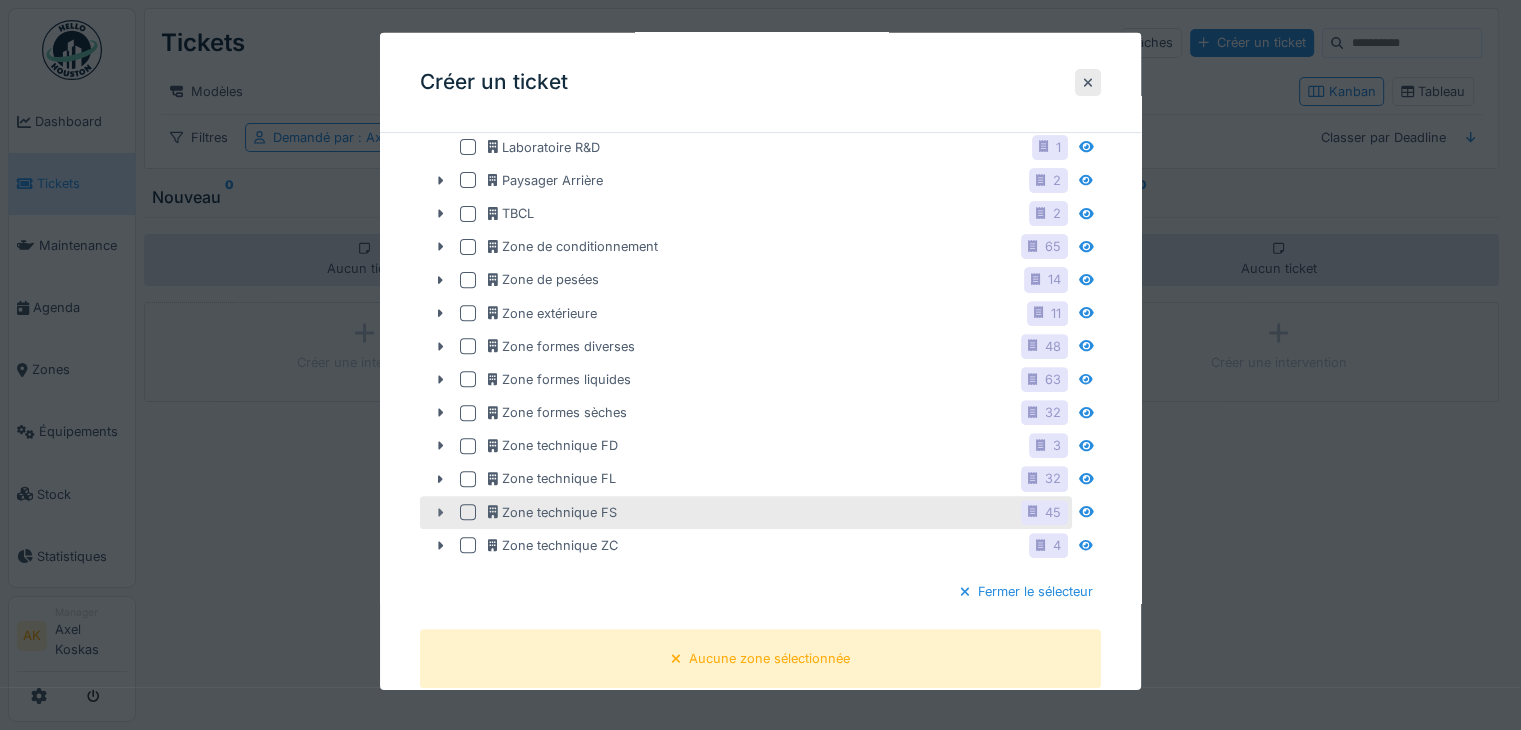 click 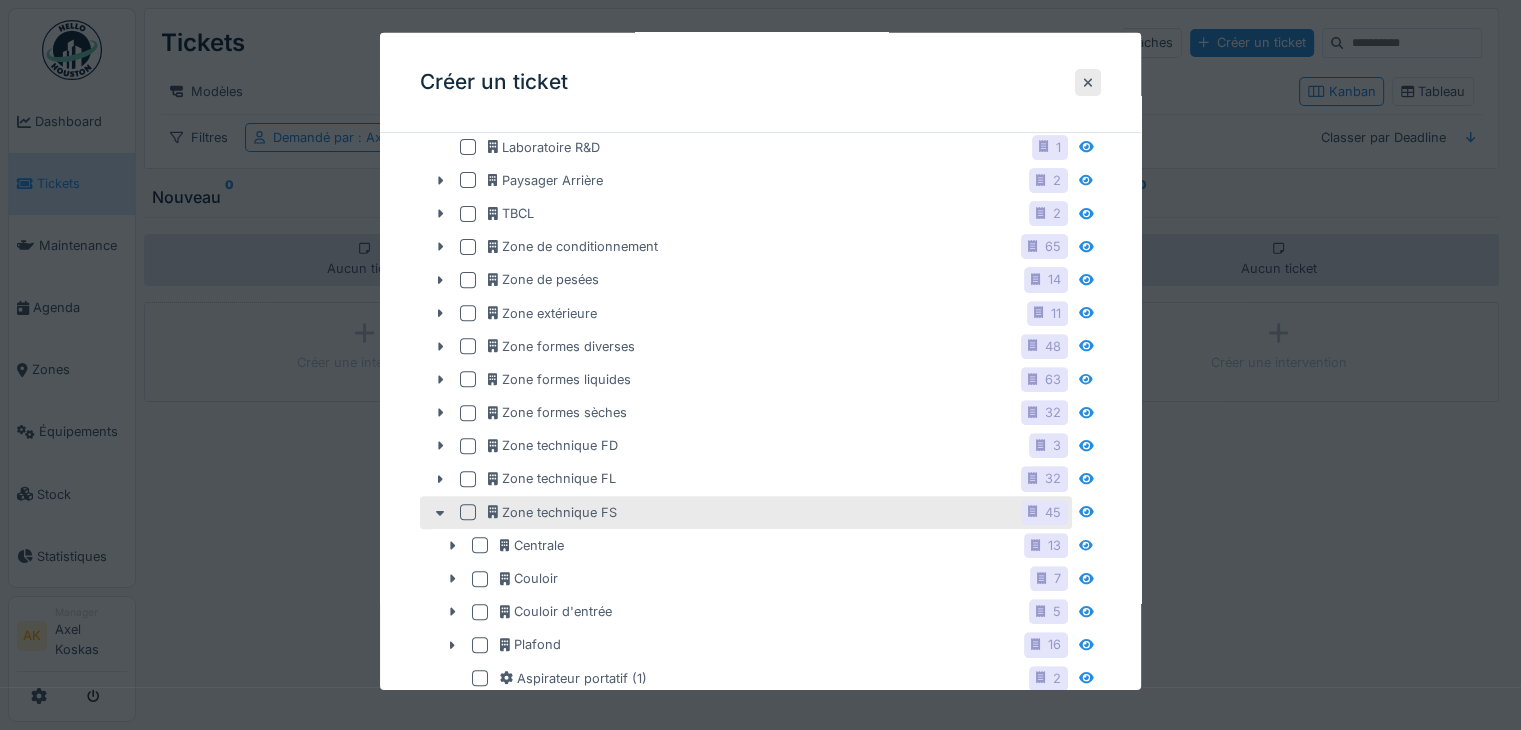 click at bounding box center [468, 512] 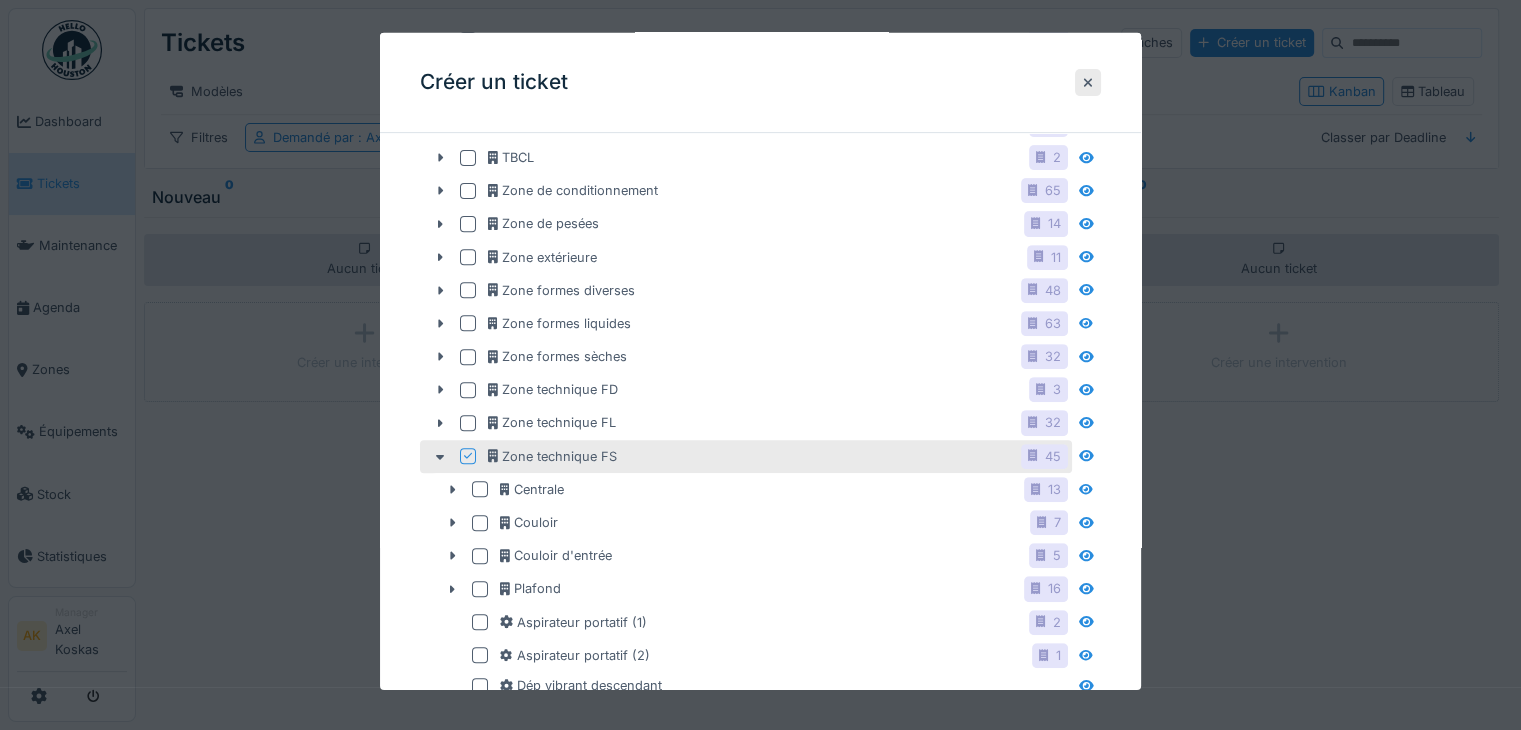 scroll, scrollTop: 900, scrollLeft: 0, axis: vertical 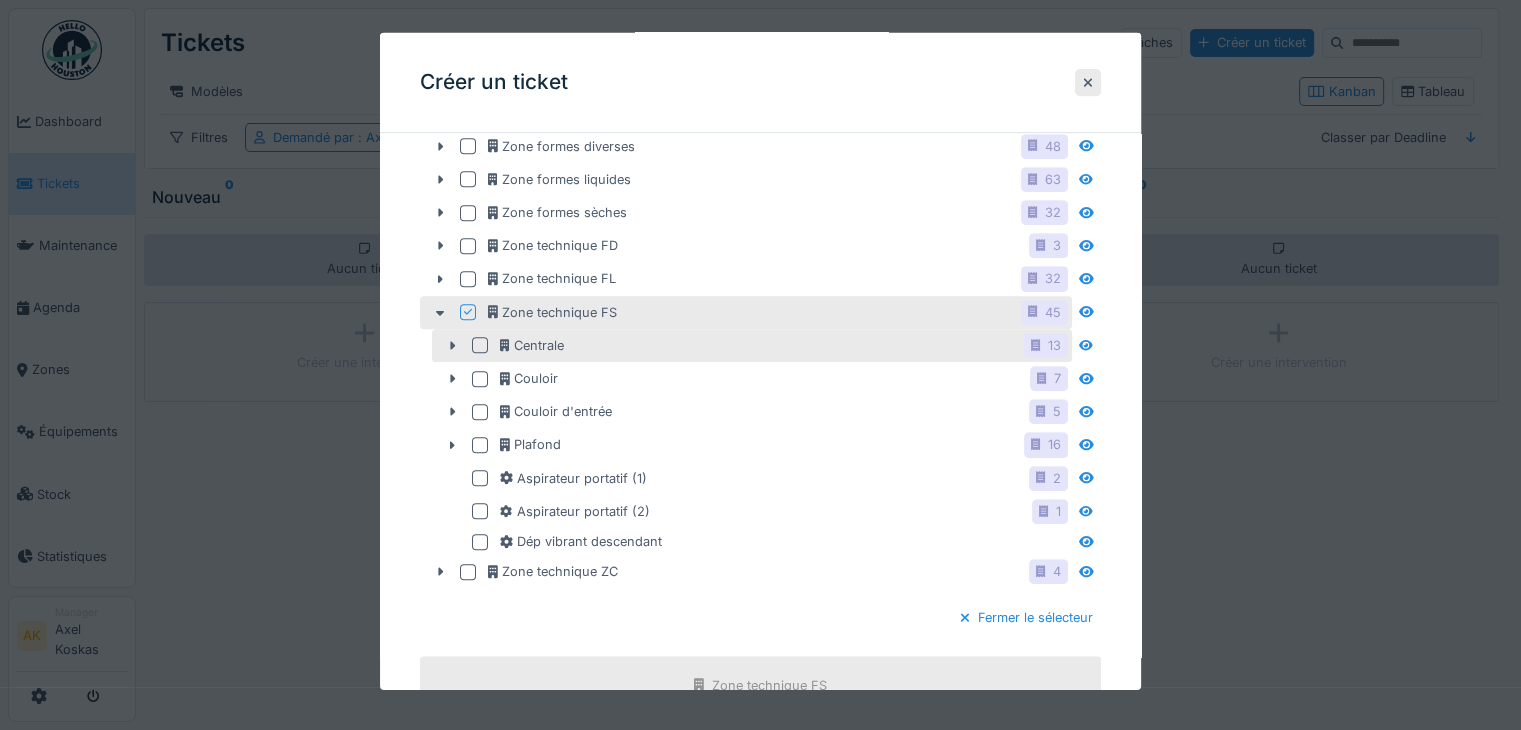 click on "Centrale 13" at bounding box center (752, 345) 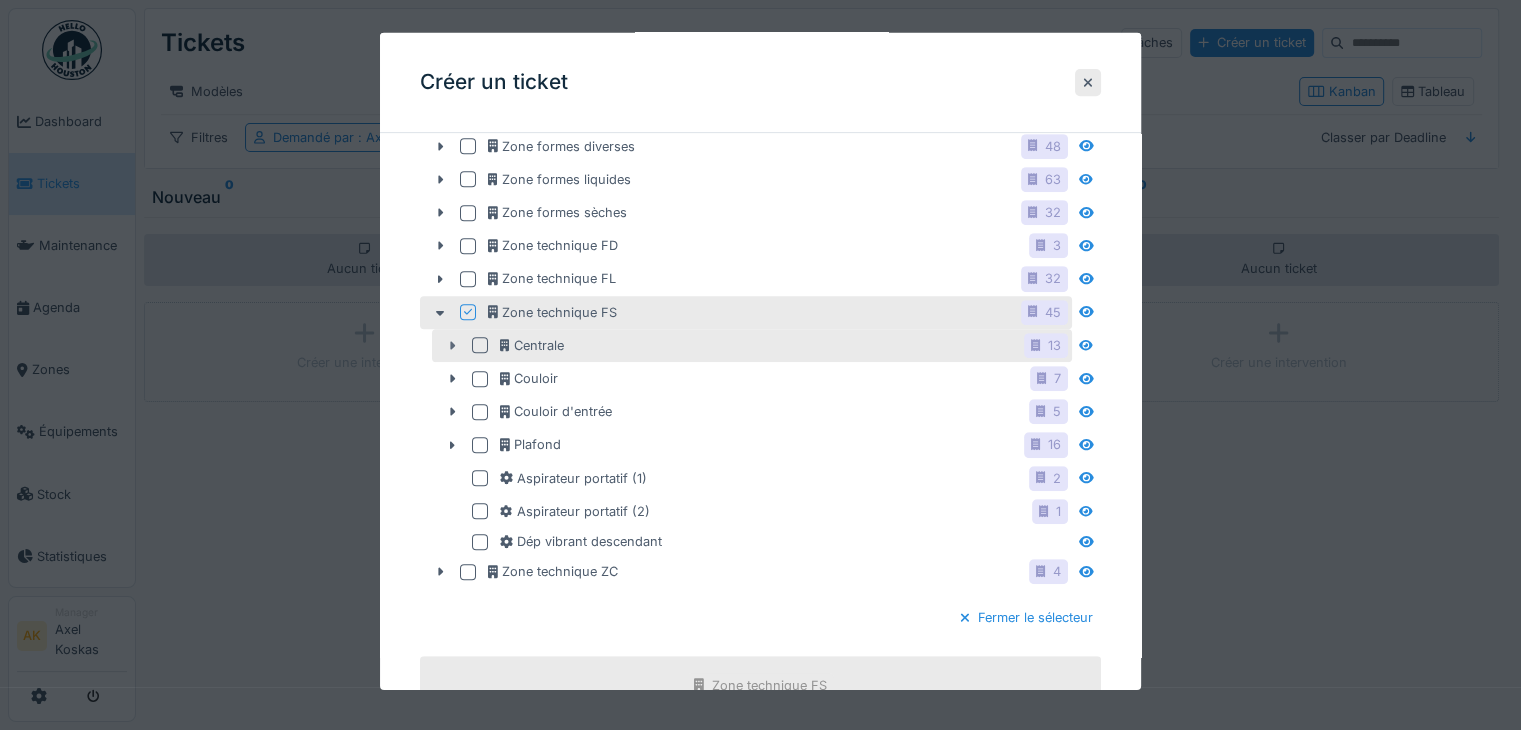 click 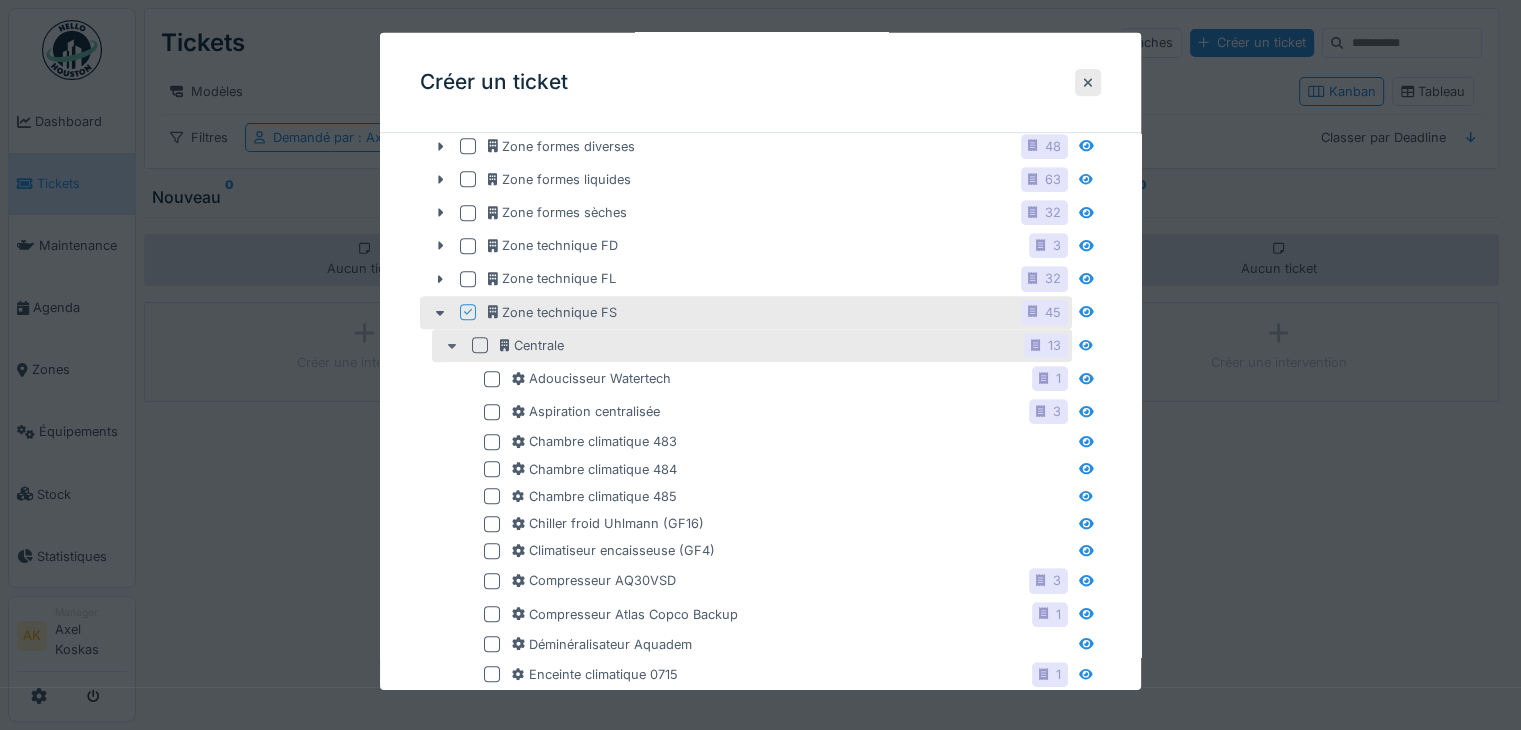 click 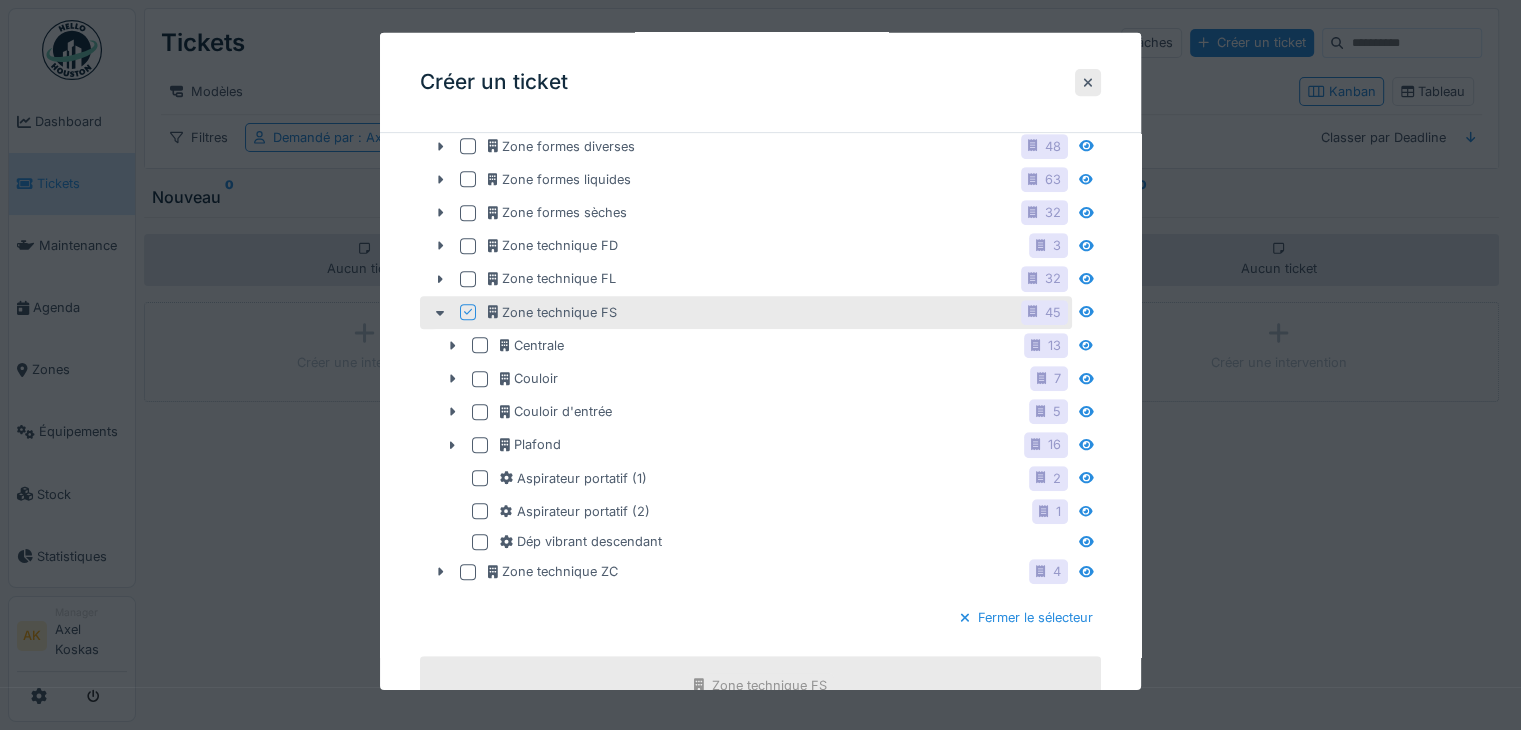 click 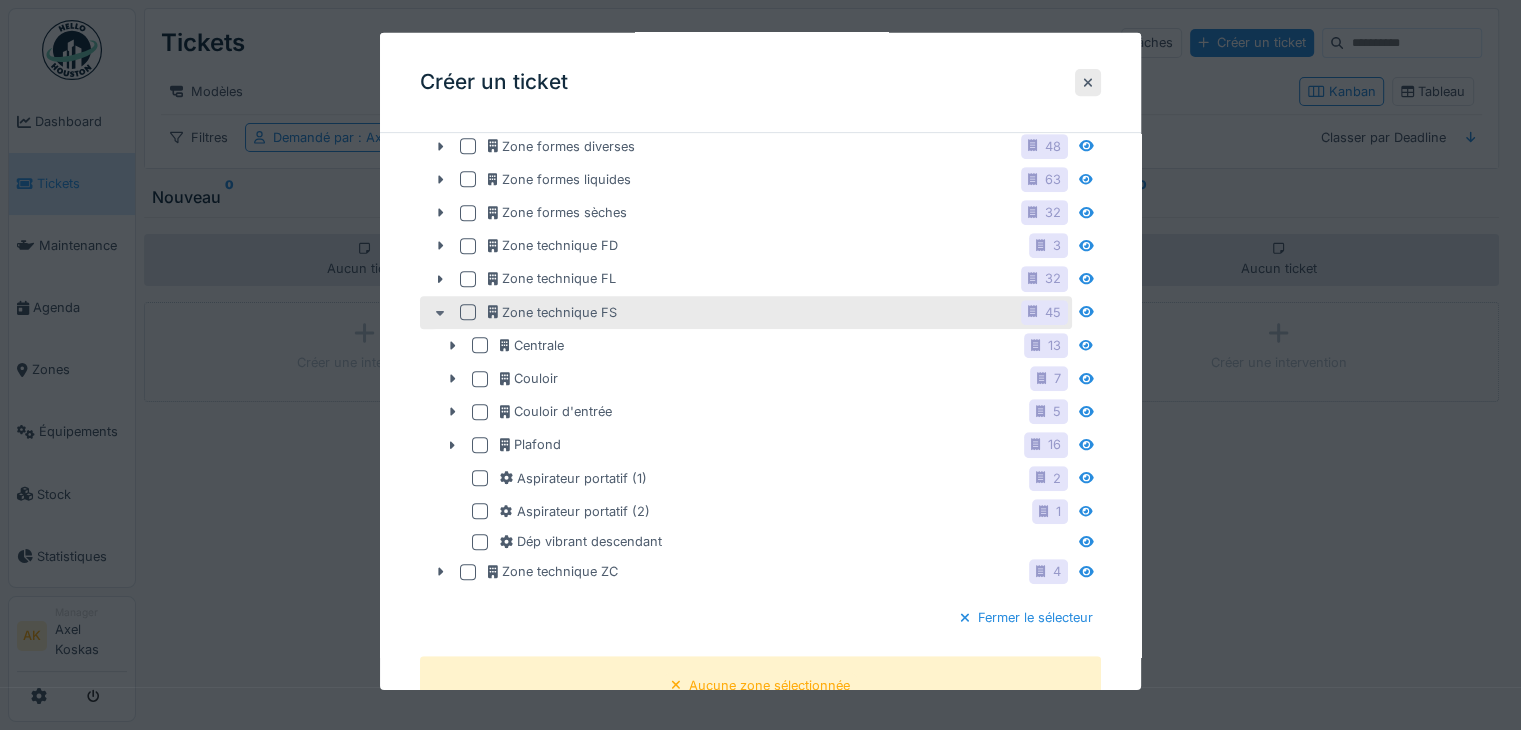 click 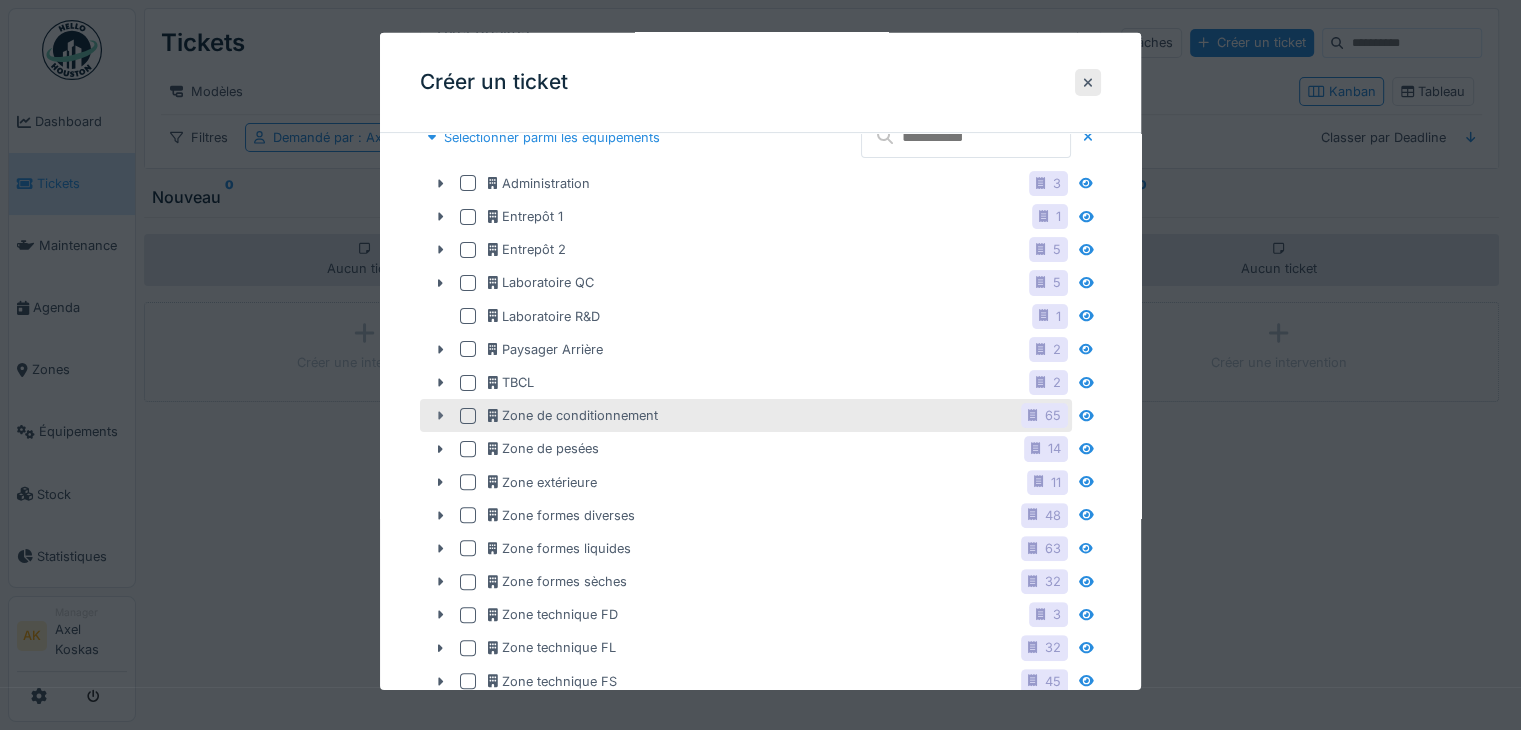 scroll, scrollTop: 500, scrollLeft: 0, axis: vertical 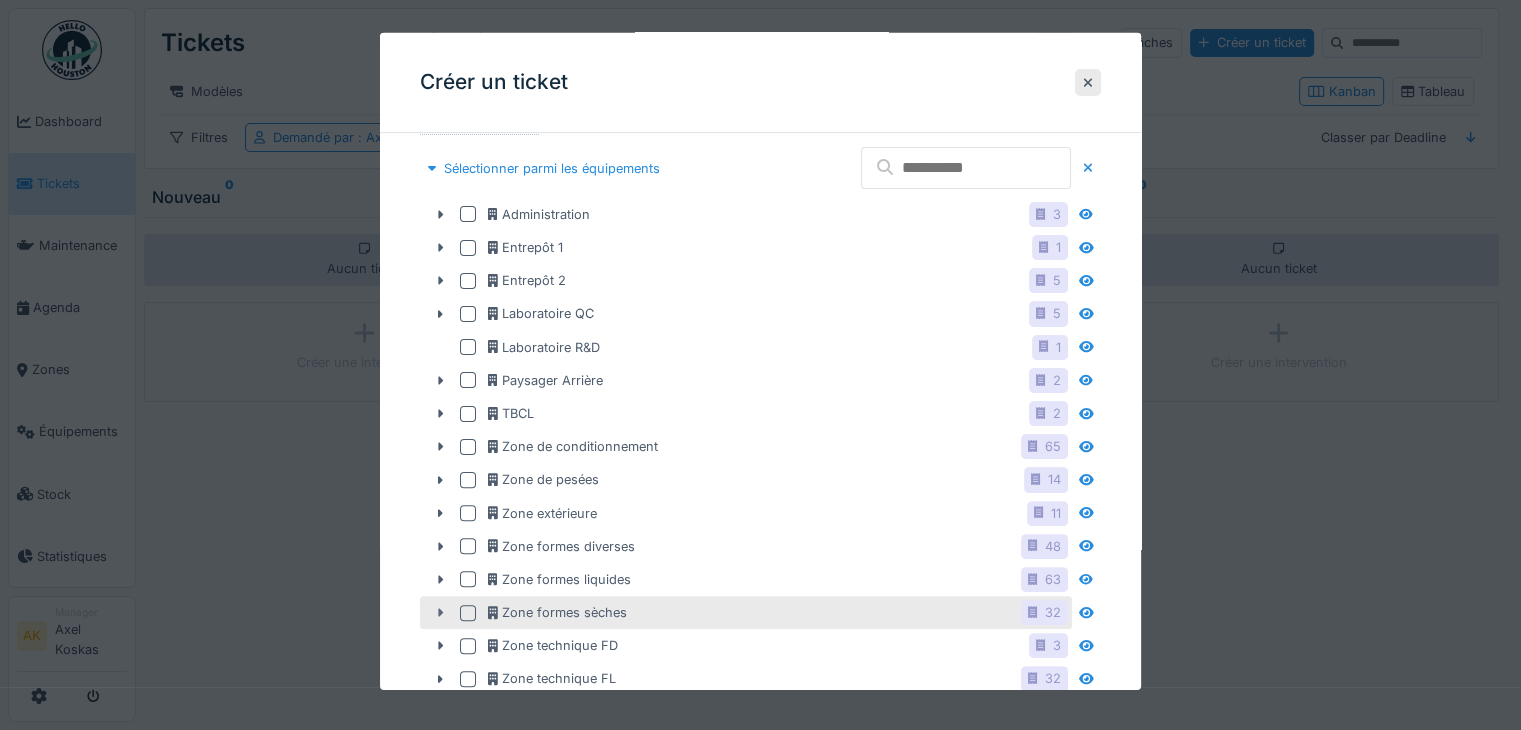 click at bounding box center (440, 612) 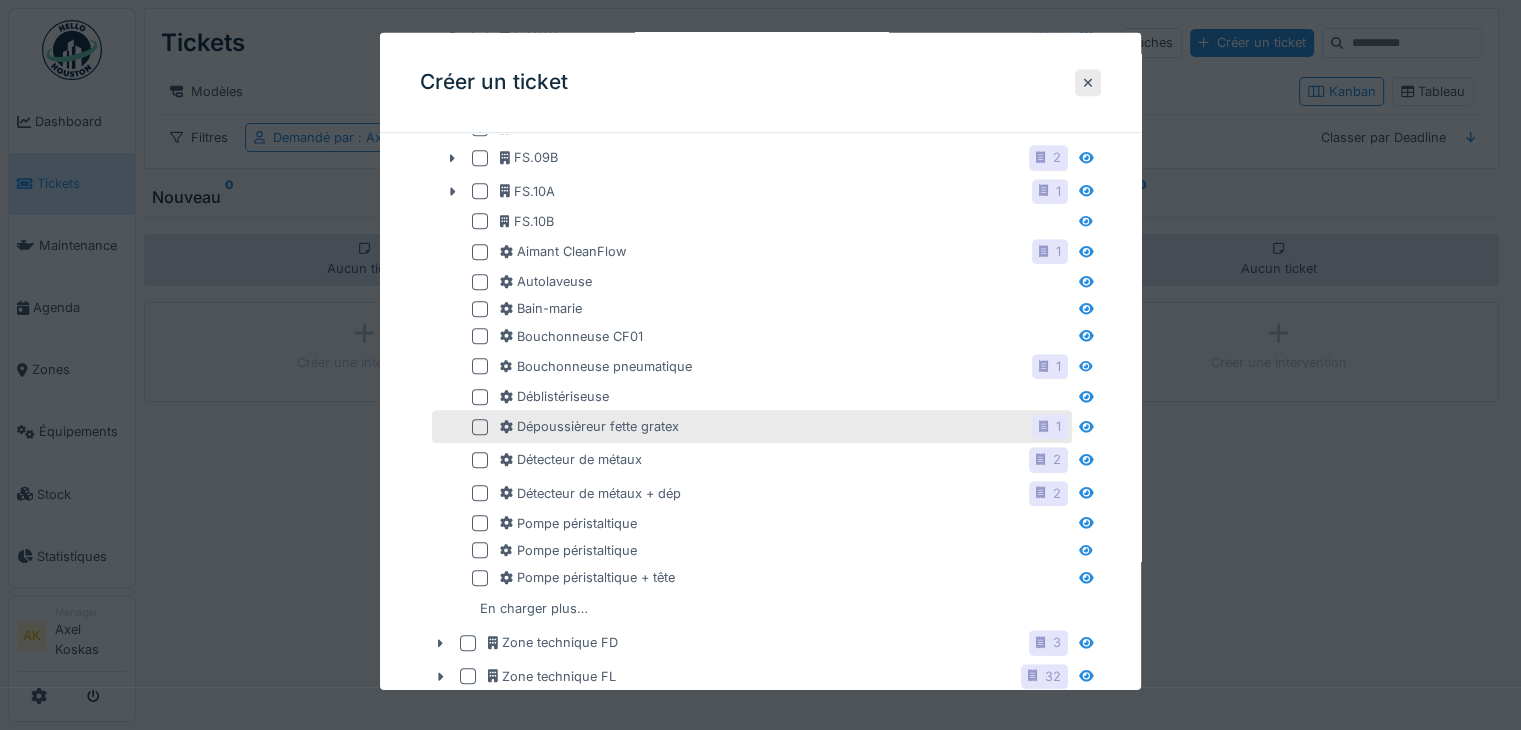 scroll, scrollTop: 1600, scrollLeft: 0, axis: vertical 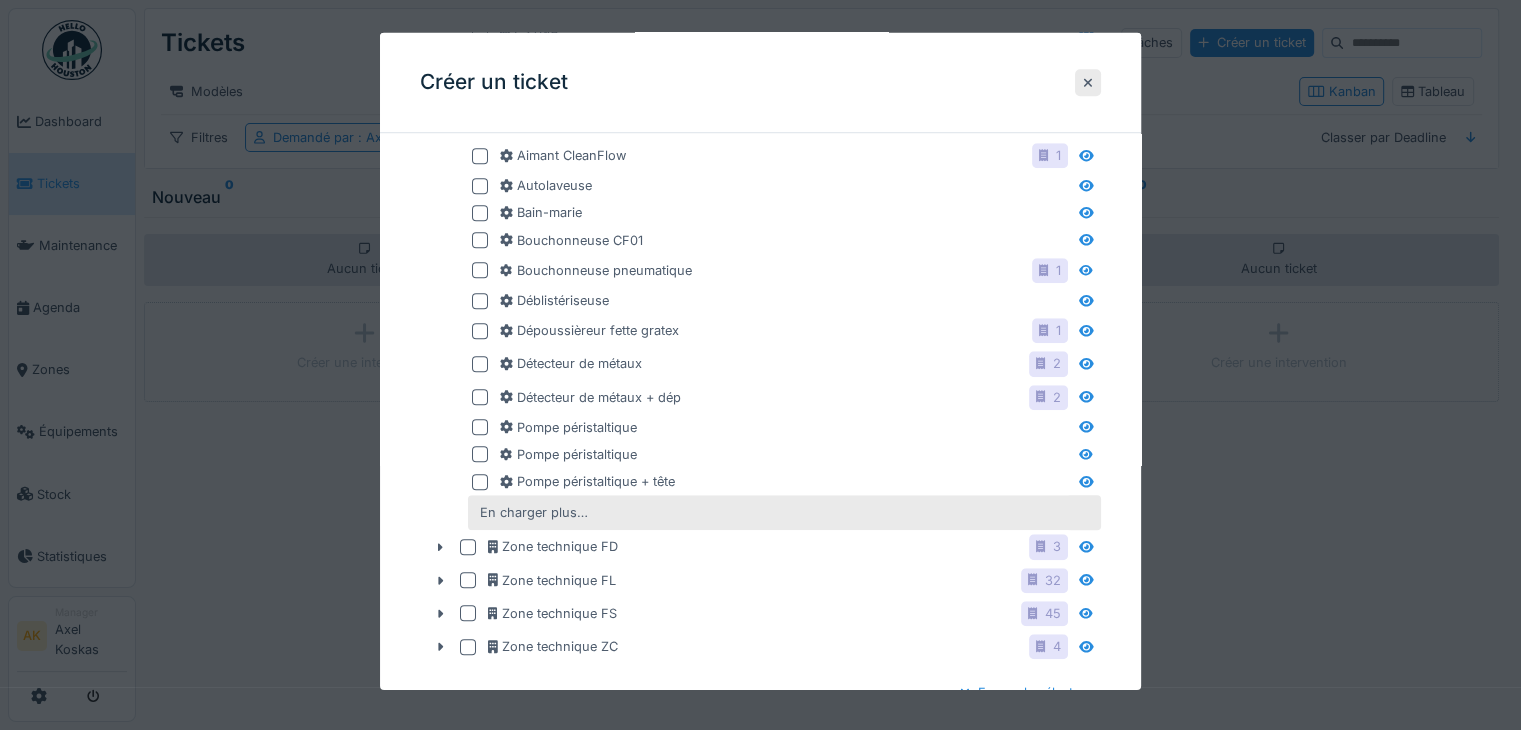 click on "En charger plus…" at bounding box center [784, 512] 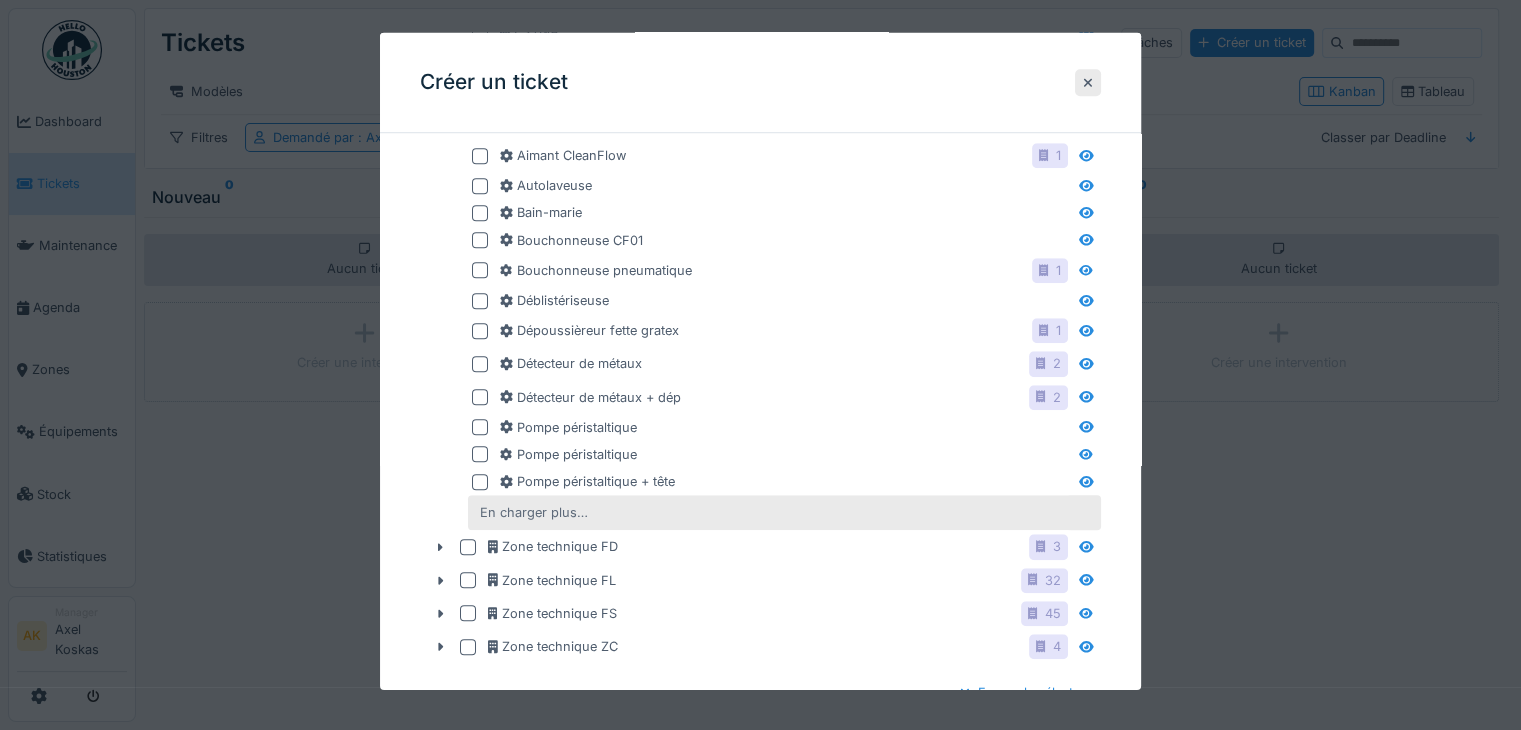 click on "En charger plus…" at bounding box center (534, 512) 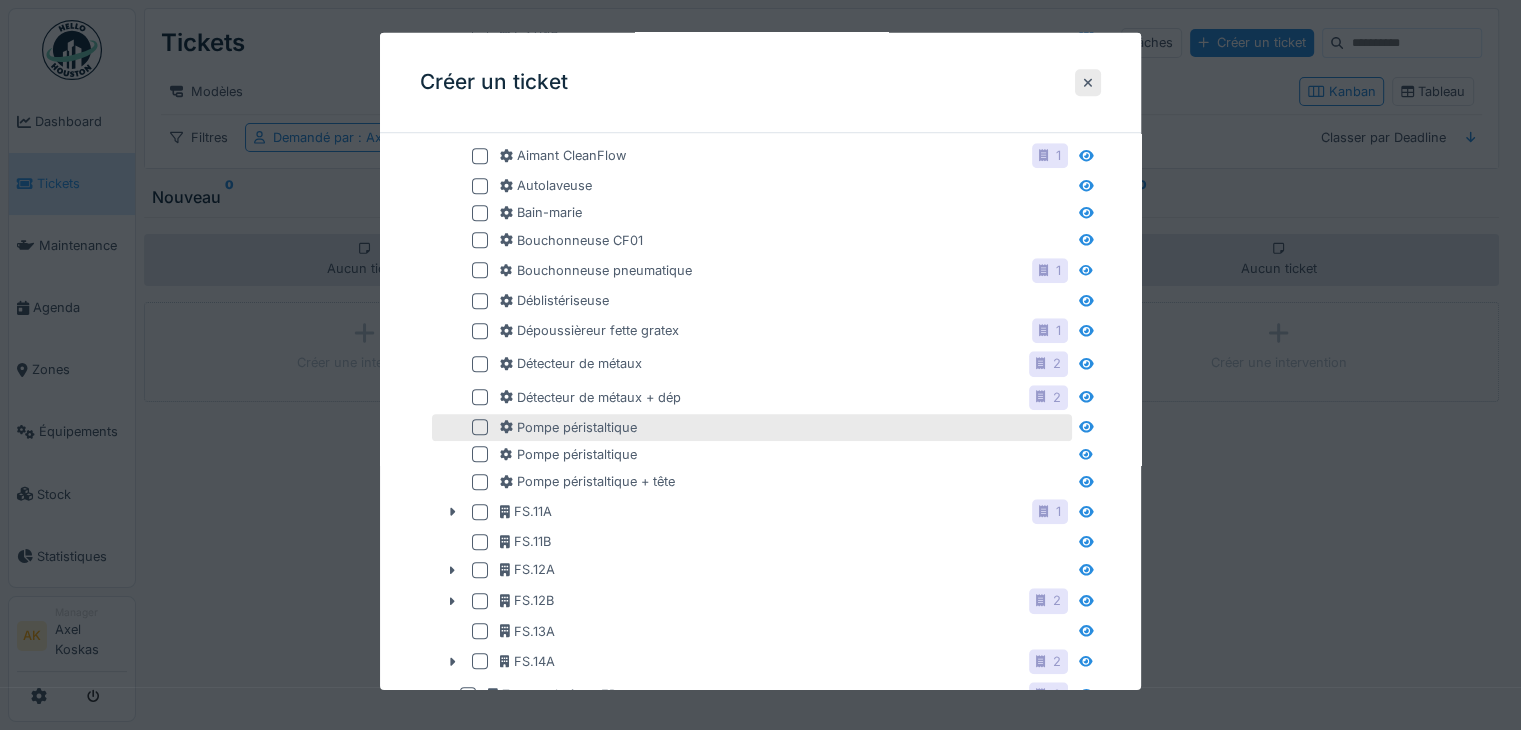 scroll, scrollTop: 1800, scrollLeft: 0, axis: vertical 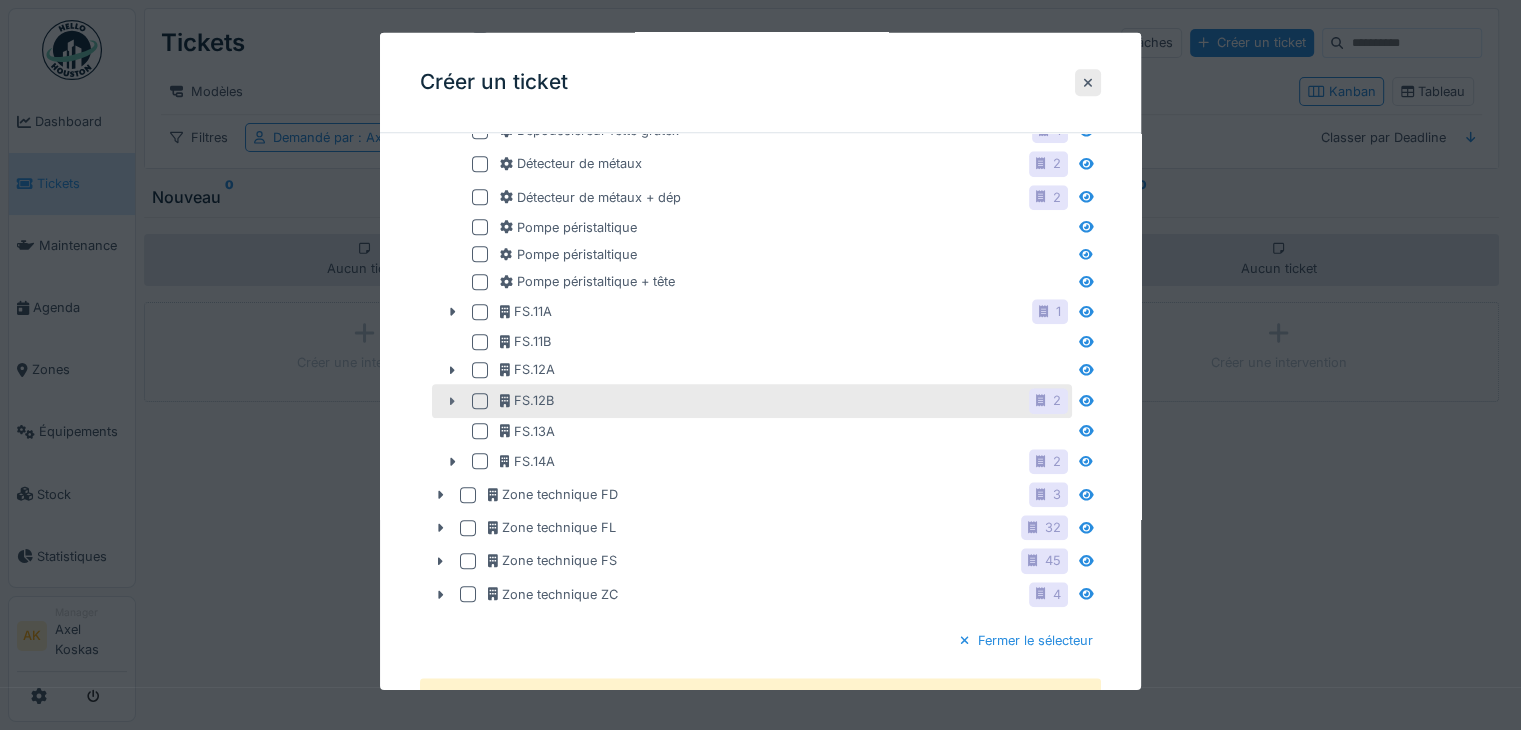 click 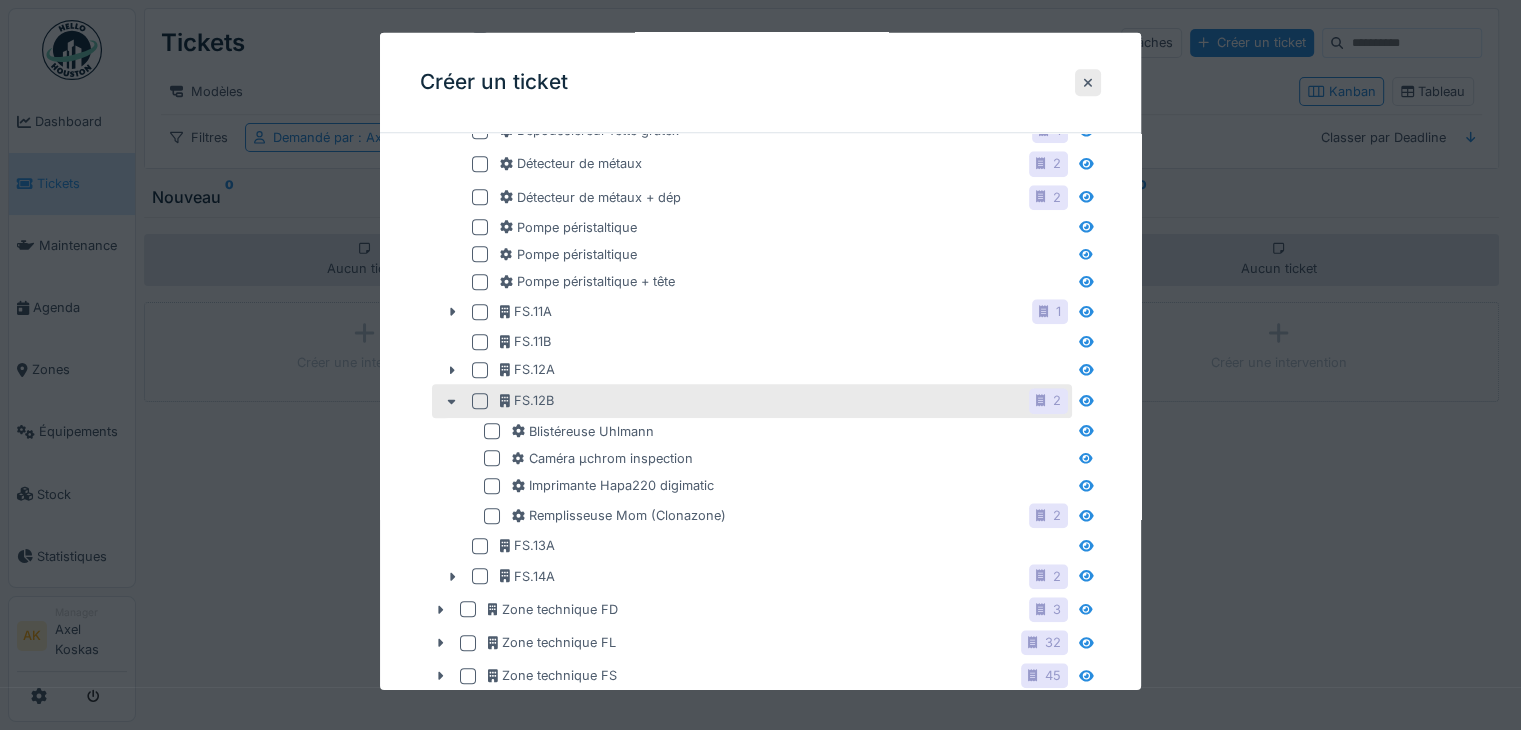 click at bounding box center [480, 401] 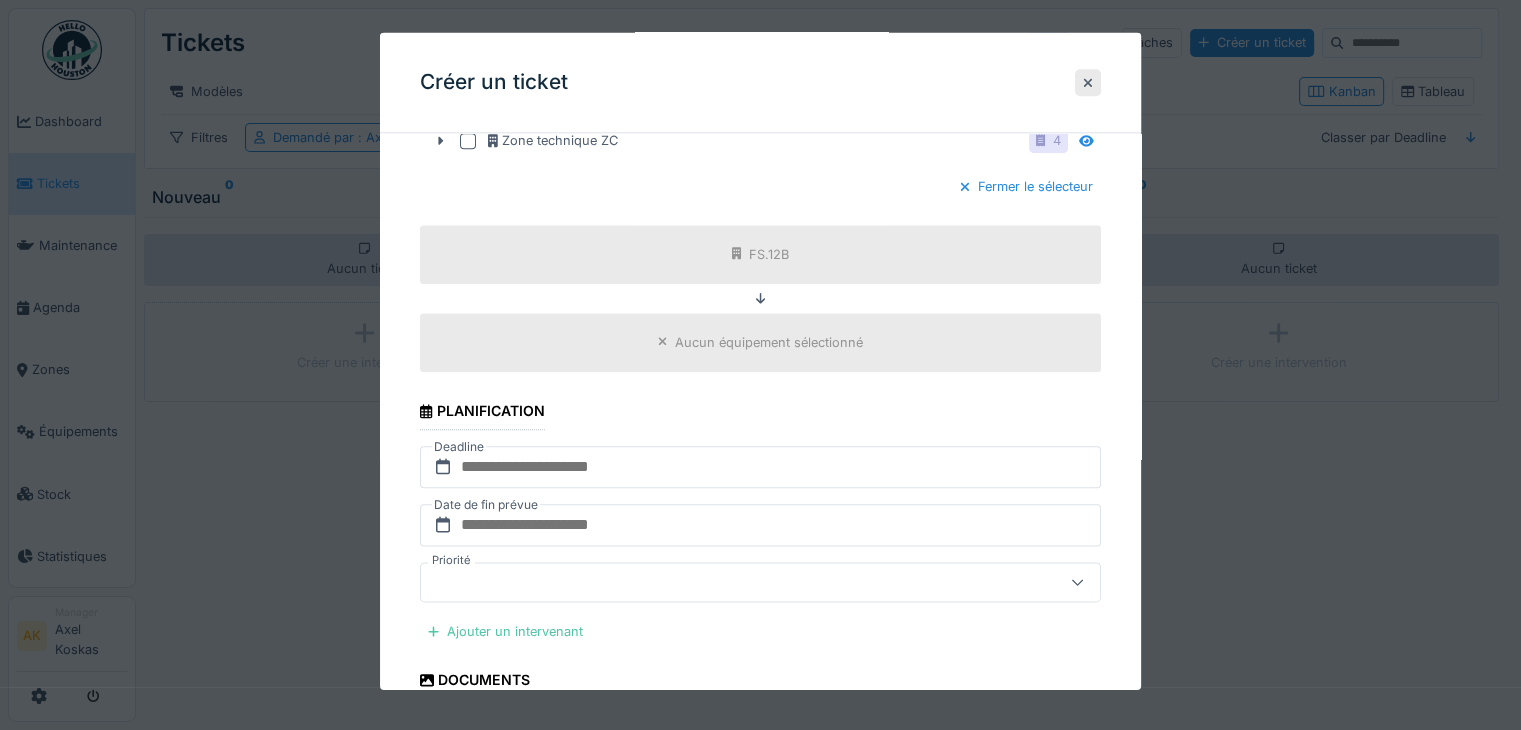 scroll, scrollTop: 2400, scrollLeft: 0, axis: vertical 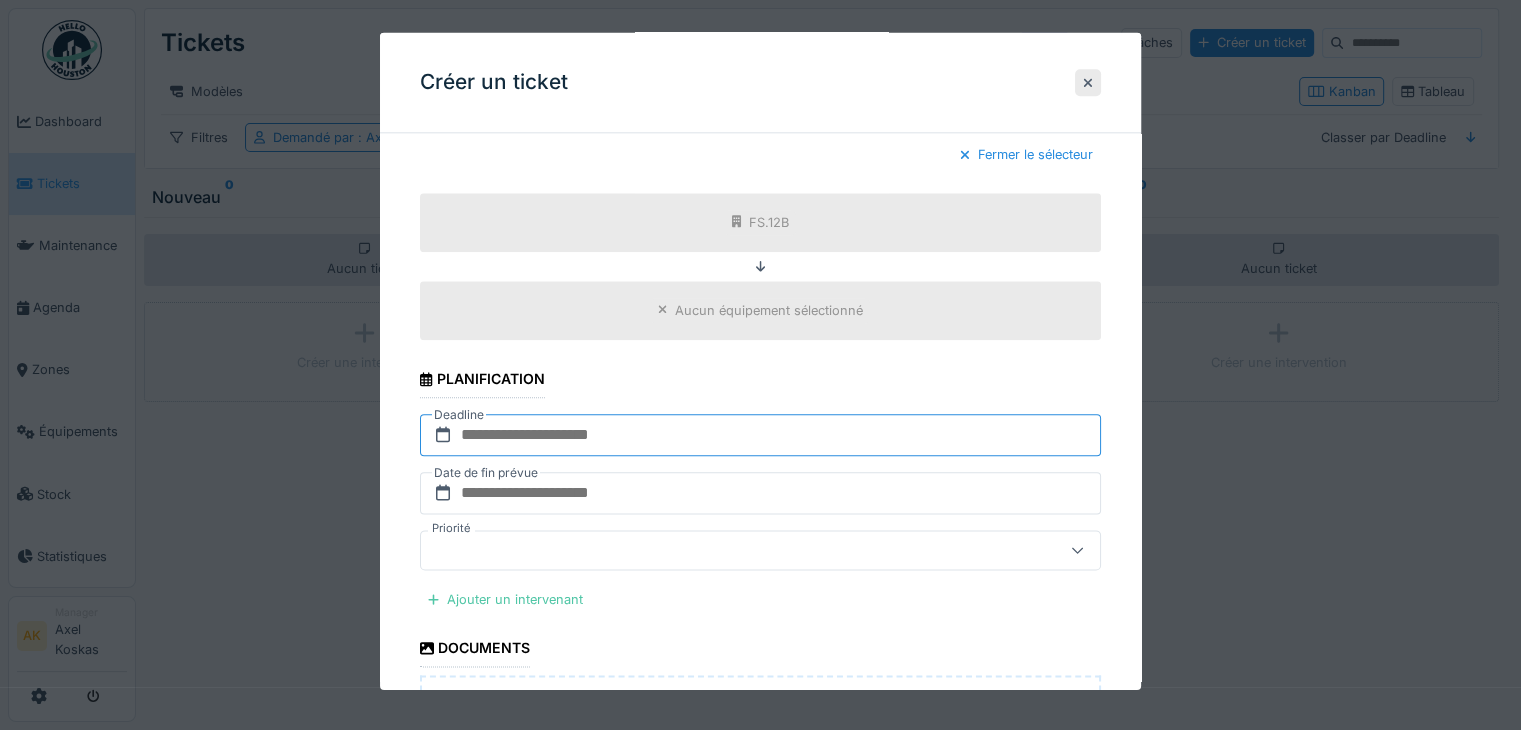 click at bounding box center [760, 435] 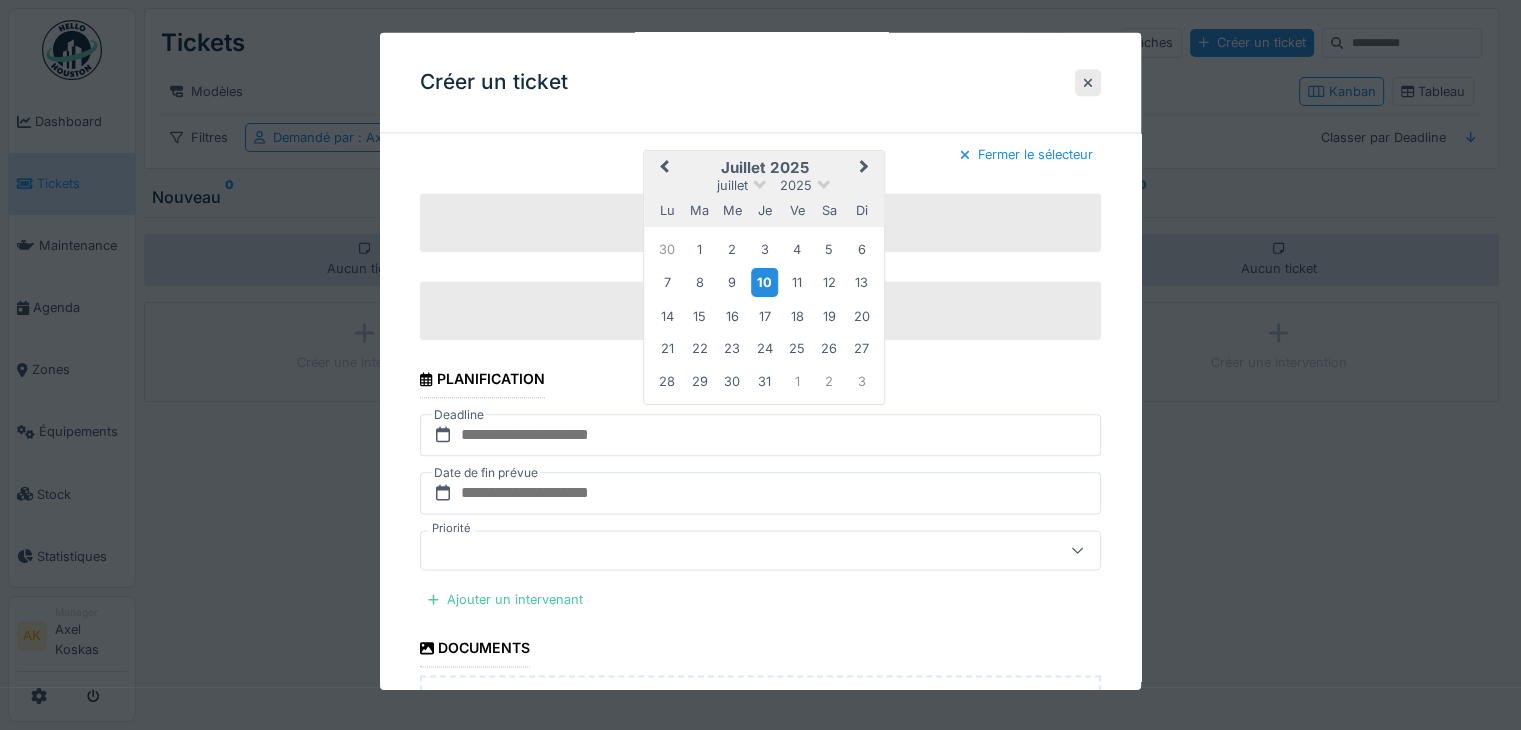 click on "10" at bounding box center (764, 282) 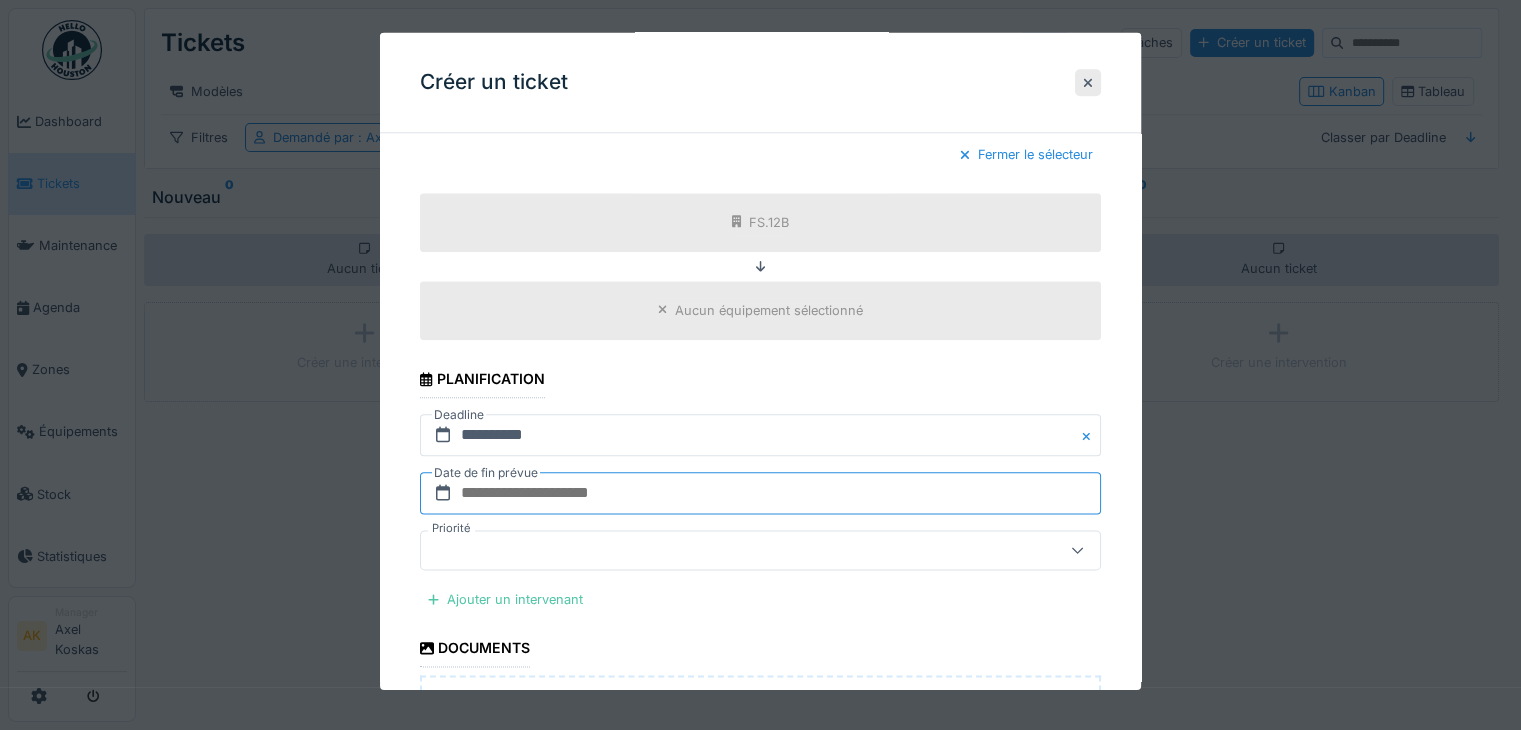 click at bounding box center (760, 493) 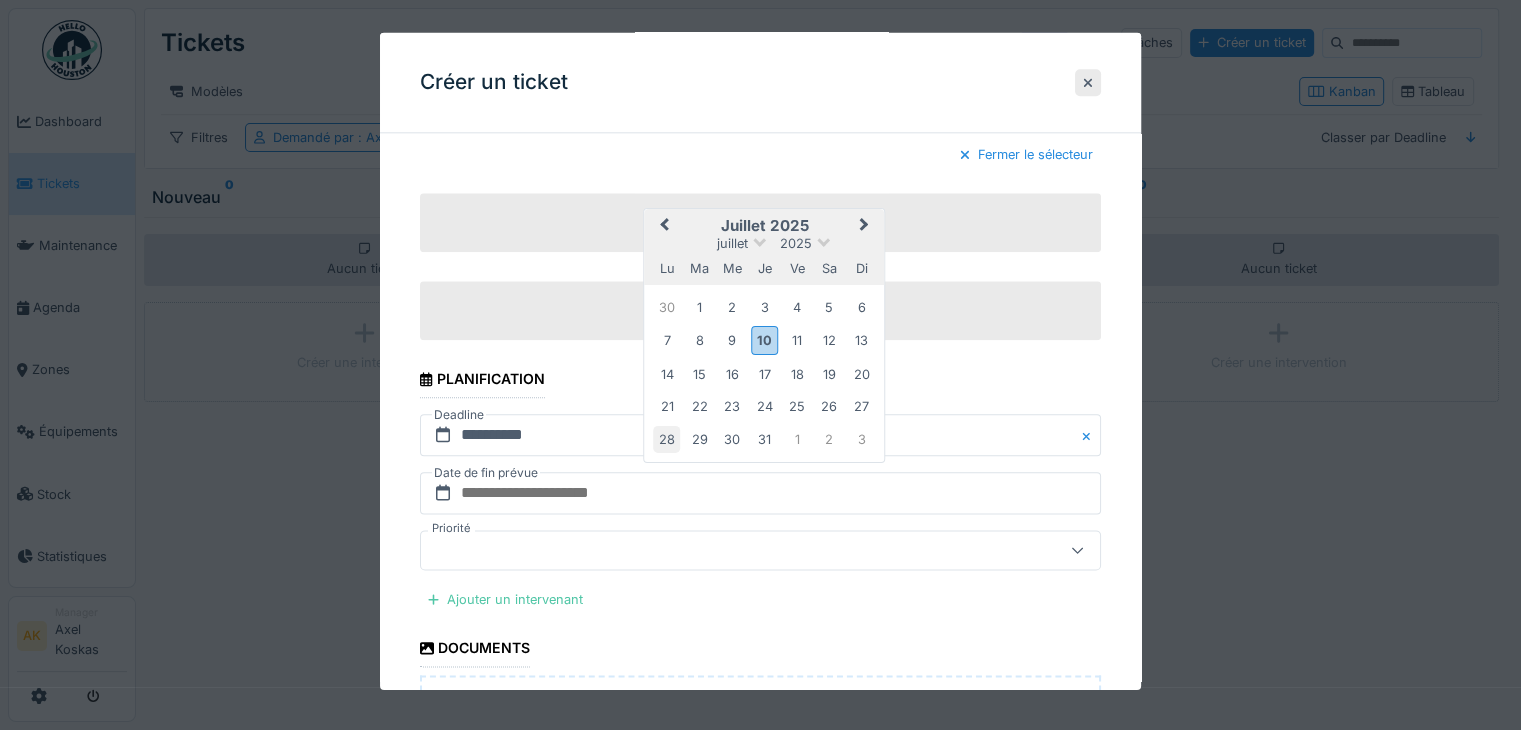 click on "28" at bounding box center [666, 438] 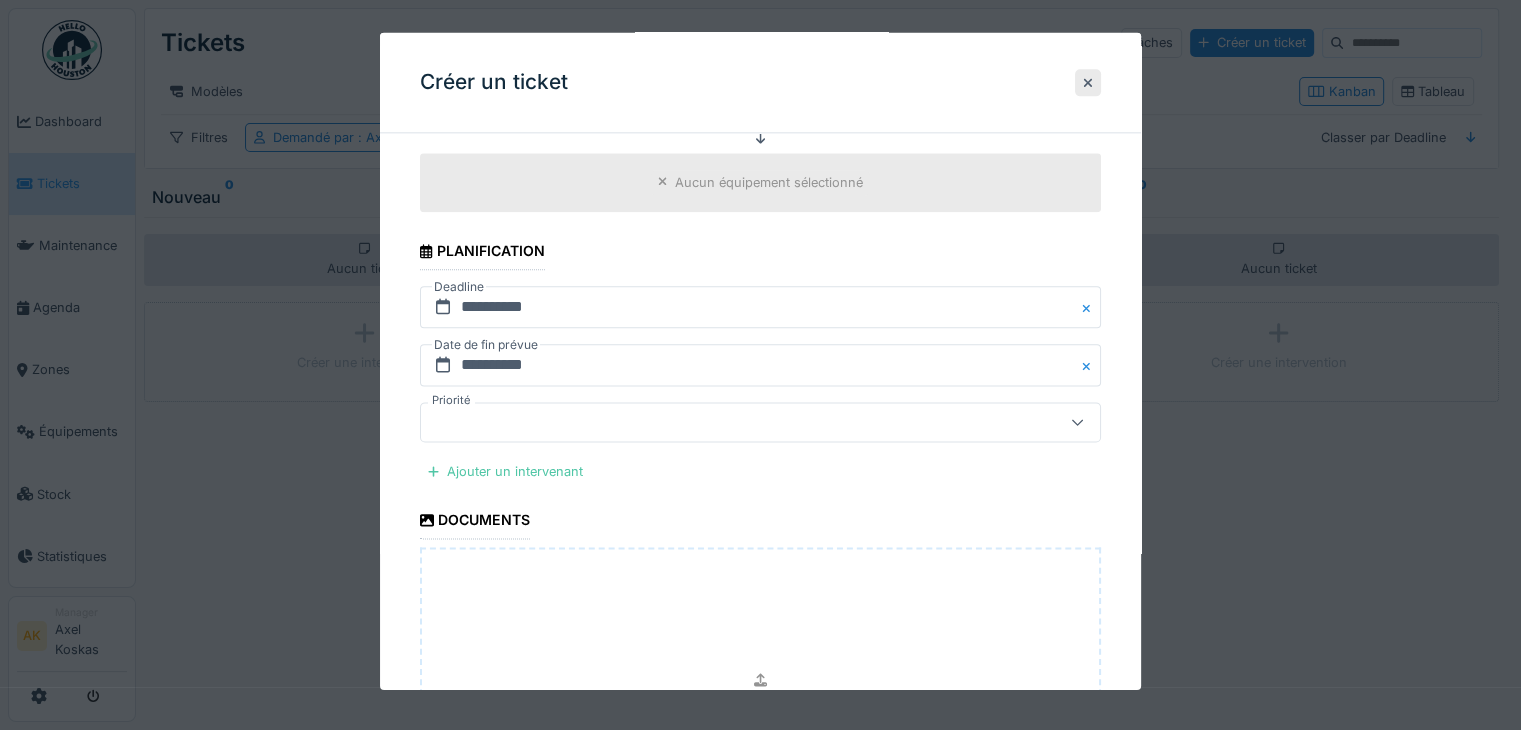 scroll, scrollTop: 2795, scrollLeft: 0, axis: vertical 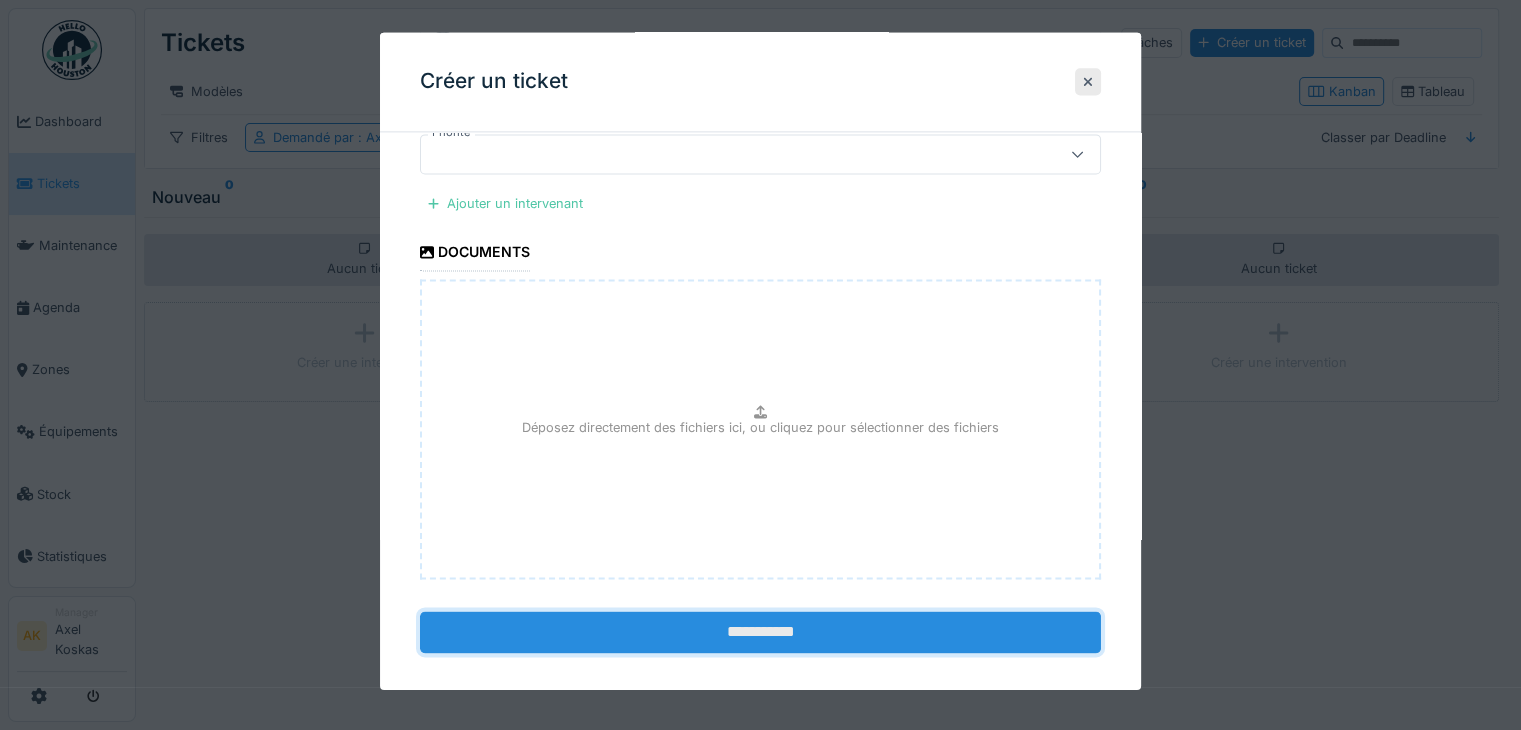 click on "**********" at bounding box center [760, 633] 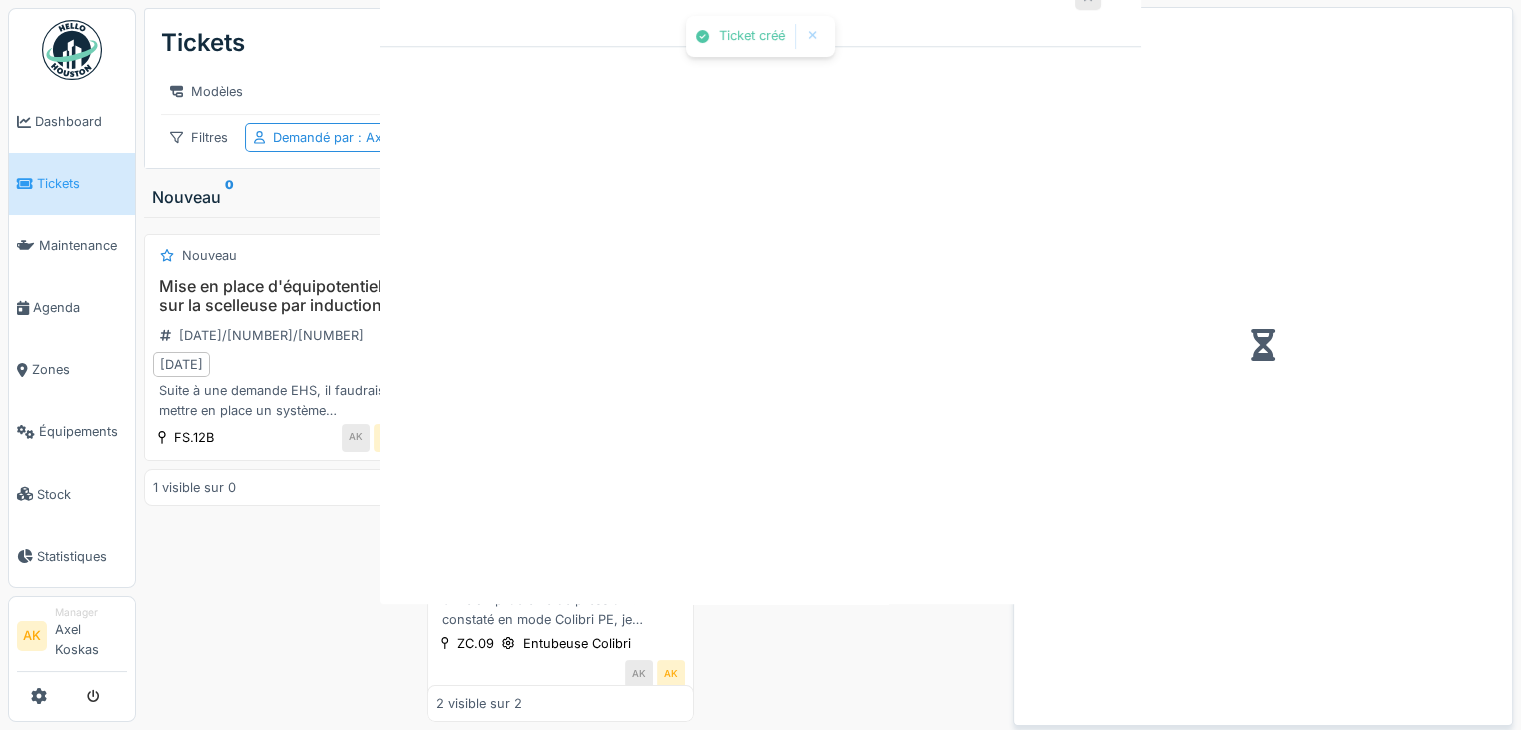 scroll, scrollTop: 0, scrollLeft: 0, axis: both 